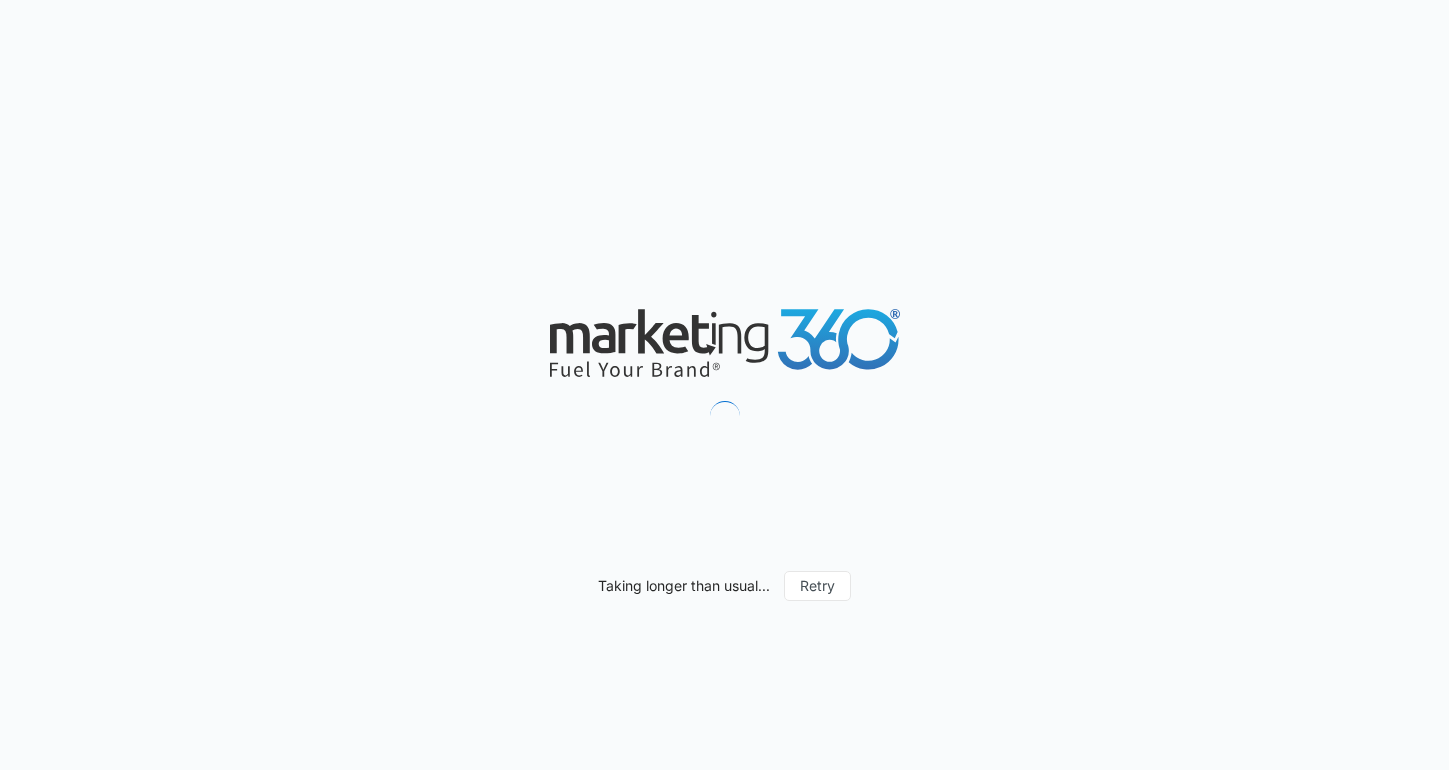 scroll, scrollTop: 0, scrollLeft: 0, axis: both 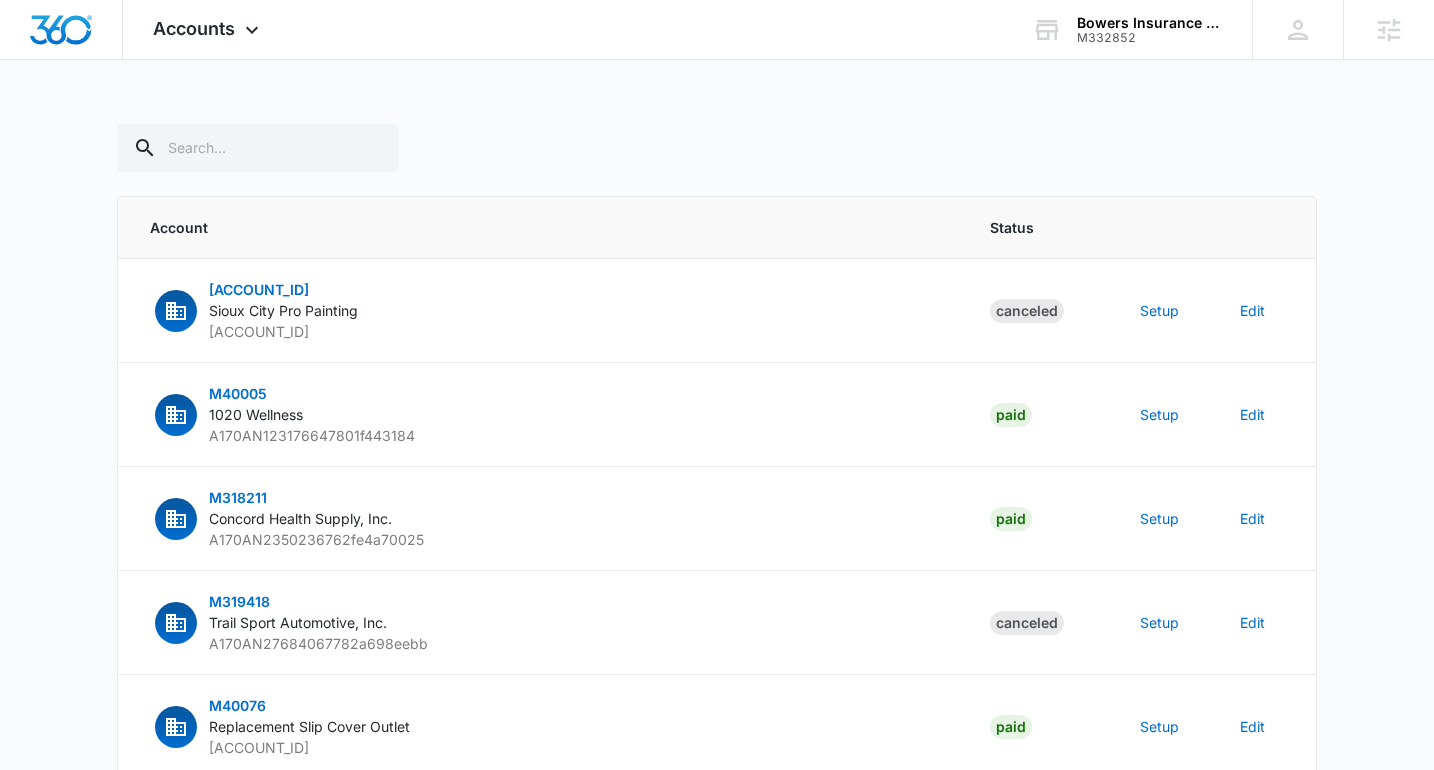 click on "Accounts Apps Reputation Websites Forms CRM Email Social Content Ads Intelligence Files Brand Settings Bowers Insurance Group [ACCOUNT_ID] Your Accounts View All [FIRST] [LAST] [EMAIL] My Profile Notifications Support Logout Terms & Conditions   •   Privacy Policy Agencies Account Status     [ACCOUNT_ID] Sioux City Pro Painting [ACCOUNT_ID] Canceled Setup Edit [ACCOUNT_ID] 1020 Wellness [ACCOUNT_ID] Paid Setup Edit [ACCOUNT_ID] Concord Health Supply, Inc. [ACCOUNT_ID] Paid Setup Edit [ACCOUNT_ID] Trail Sport Automotive, Inc. [ACCOUNT_ID] Canceled Setup Edit [ACCOUNT_ID] Replacement Slip Cover Outlet [ACCOUNT_ID] Paid Setup Edit [ACCOUNT_ID] Benny’s Woodworks & Discounts [ACCOUNT_ID] Paid Setup Edit [ACCOUNT_ID] Pierce Manifolds [ACCOUNT_ID] Paid Setup Edit [ACCOUNT_ID] Home Cinema Center LLC [ACCOUNT_ID] Paid Setup Edit [ACCOUNT_ID] GCIron.com, LLC [ACCOUNT_ID] Paid Setup Edit [ACCOUNT_ID] GoTo Sports Gear [ACCOUNT_ID] 1" at bounding box center [717, 704] 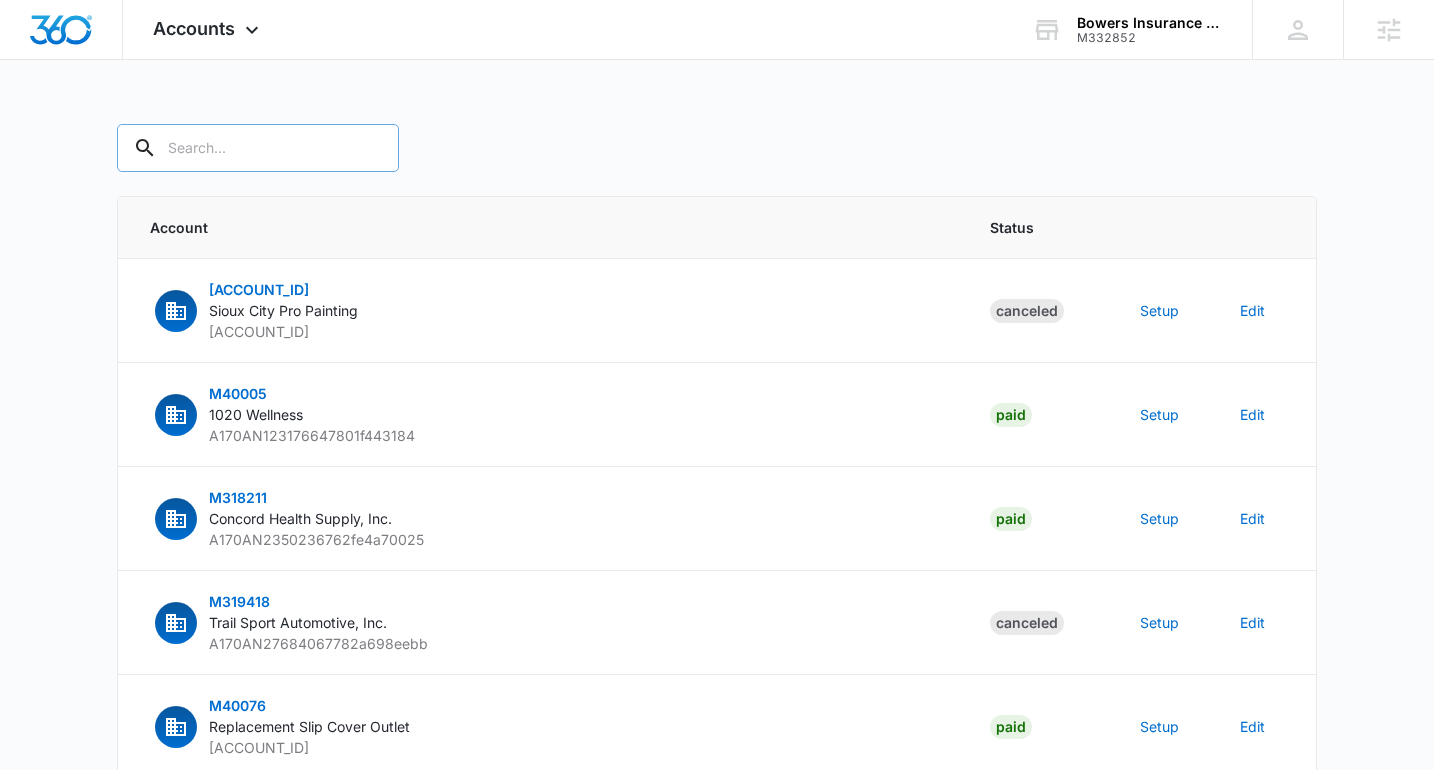 click at bounding box center [258, 148] 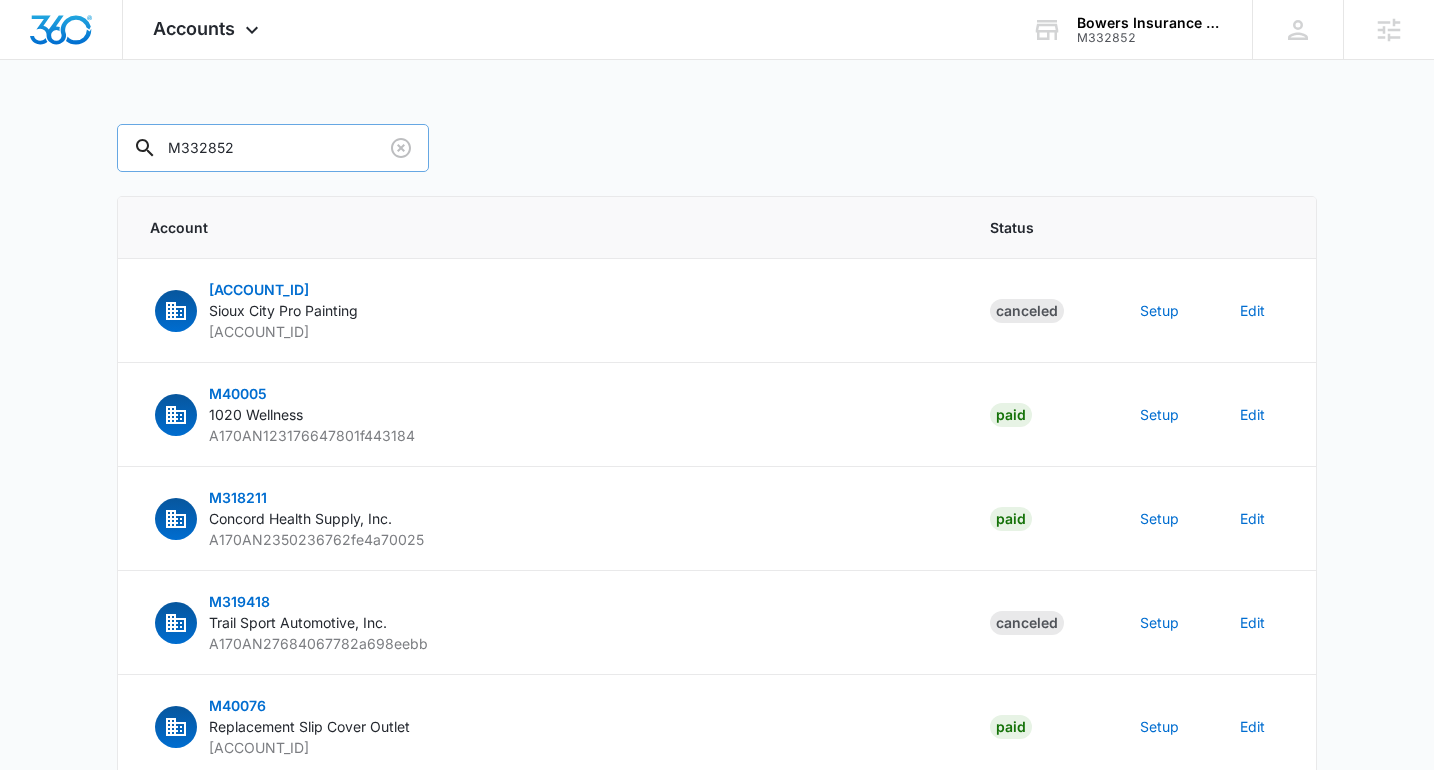 type on "M332852" 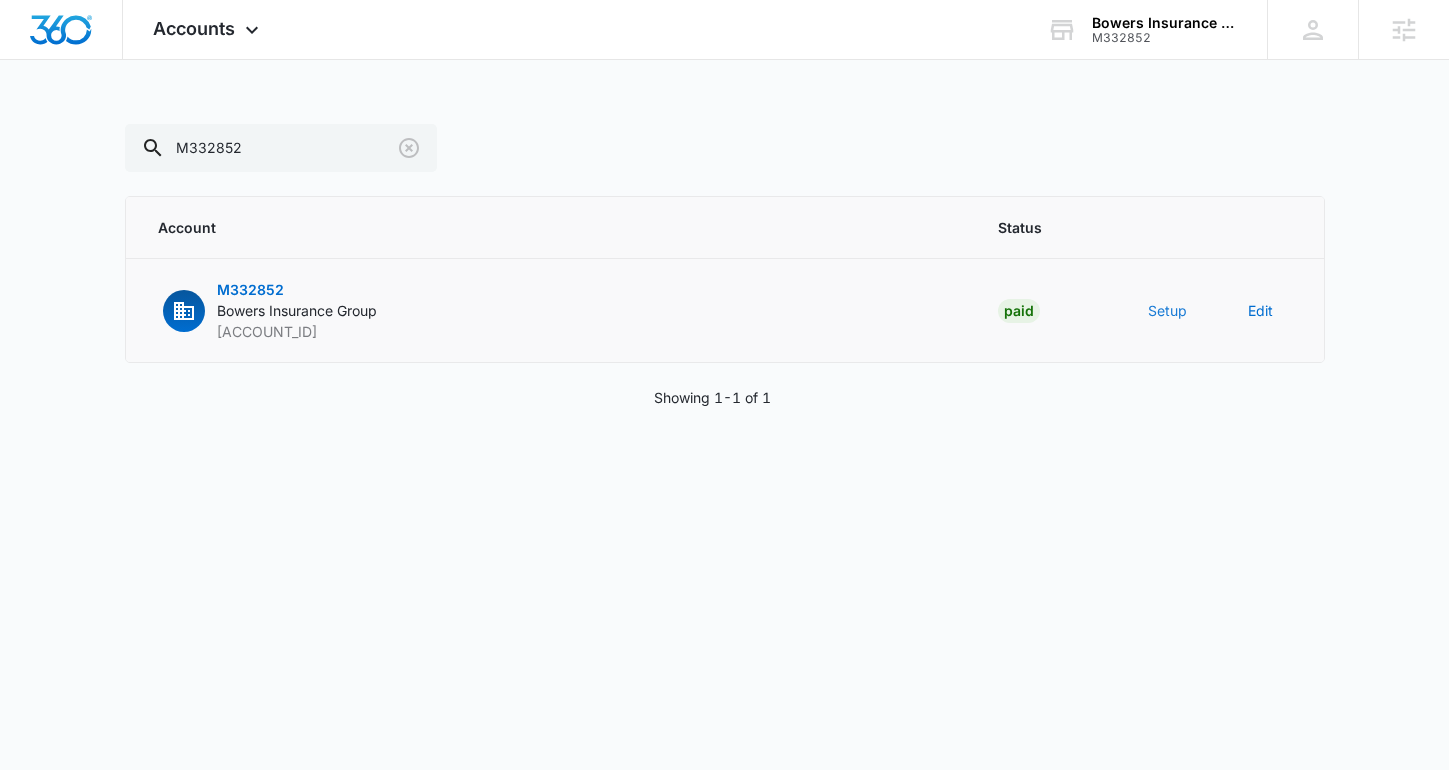 click on "Setup" at bounding box center (1167, 310) 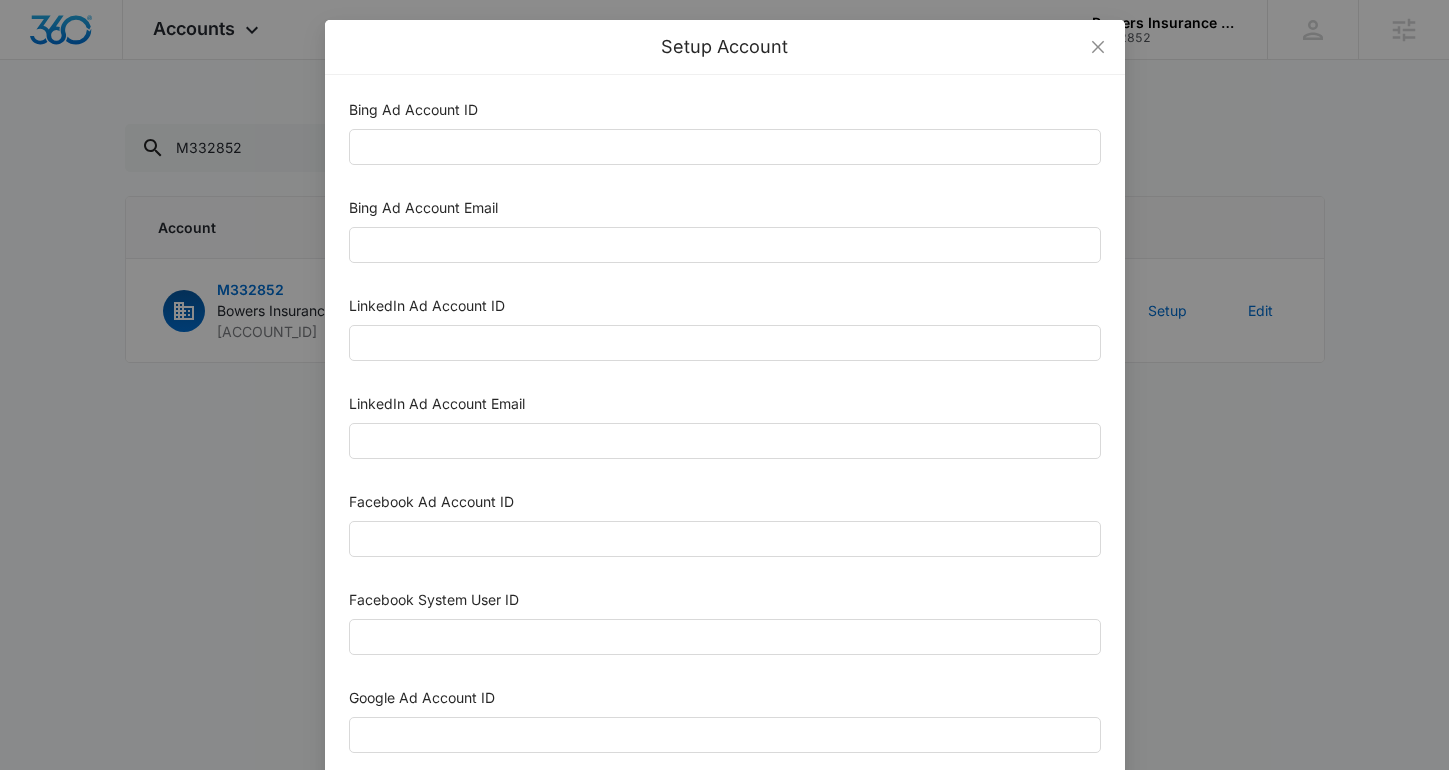 scroll, scrollTop: 1013, scrollLeft: 0, axis: vertical 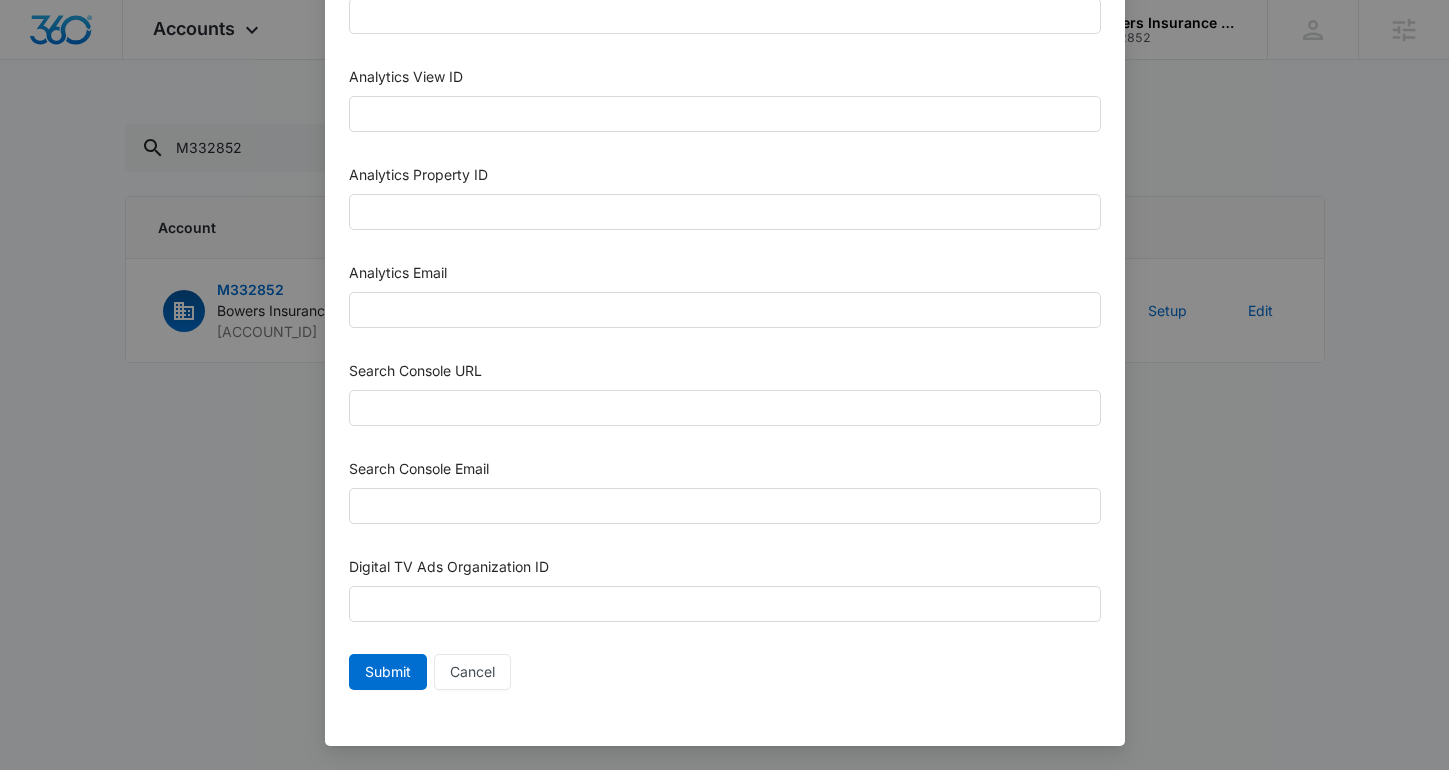 click on "Search Console URL" at bounding box center (725, 375) 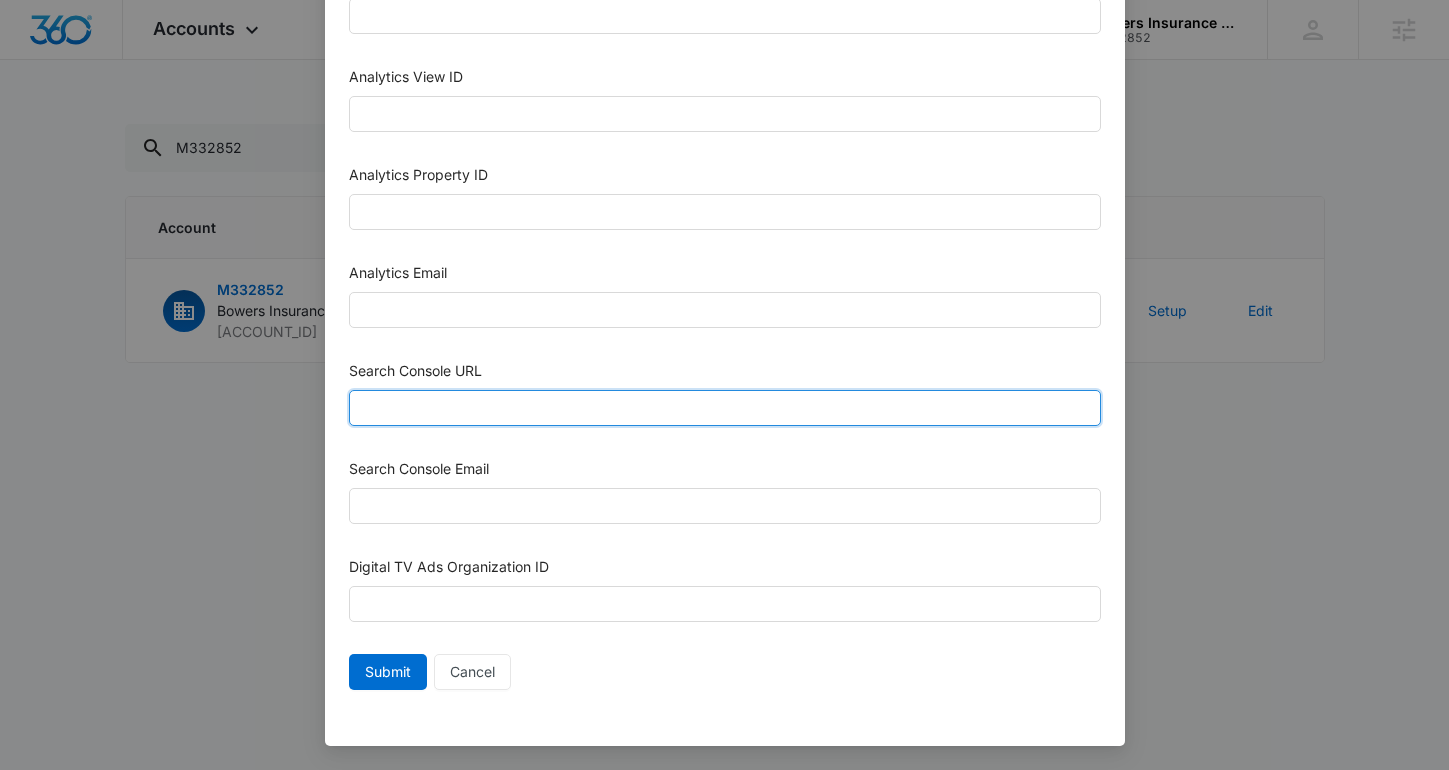 click on "Search Console URL" at bounding box center [725, 408] 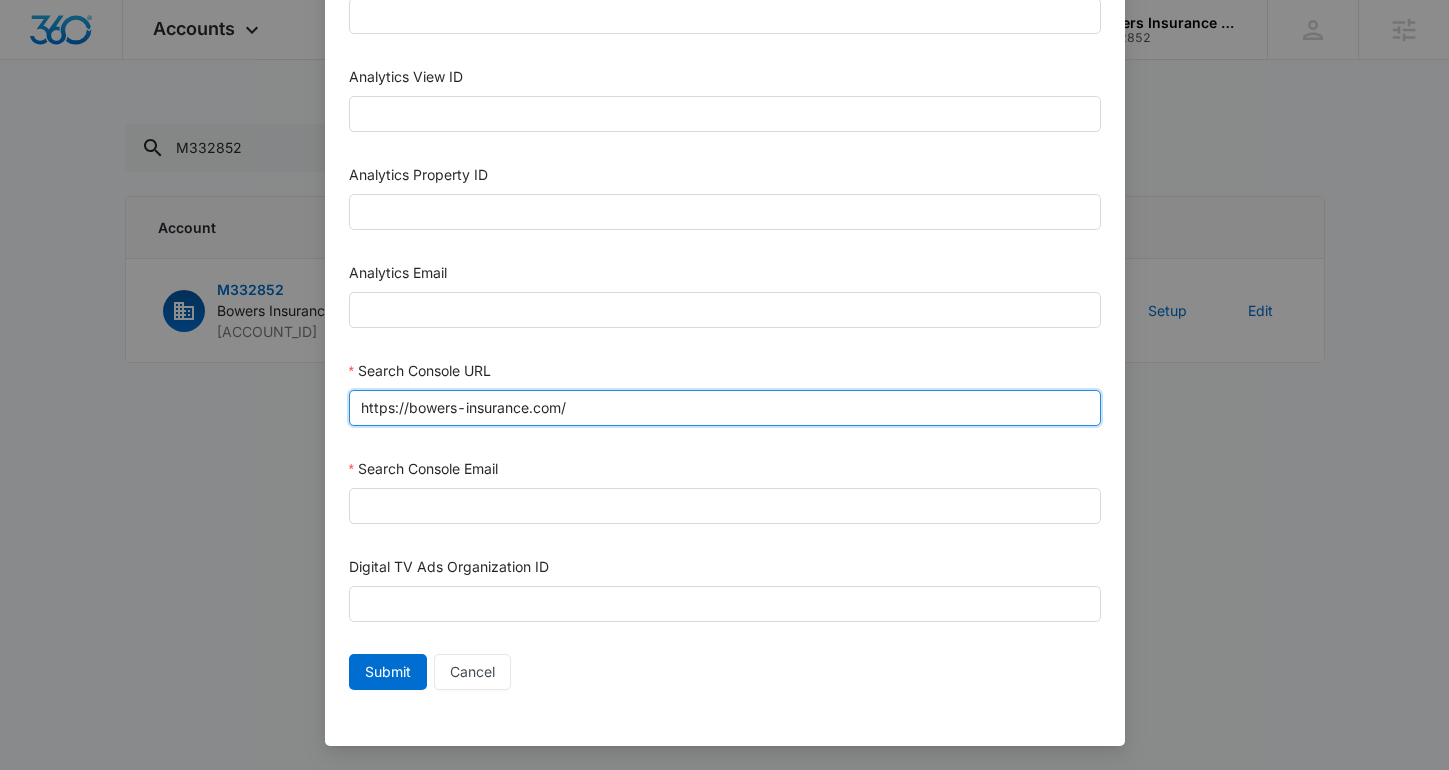 type on "https://bowers-insurance.com/" 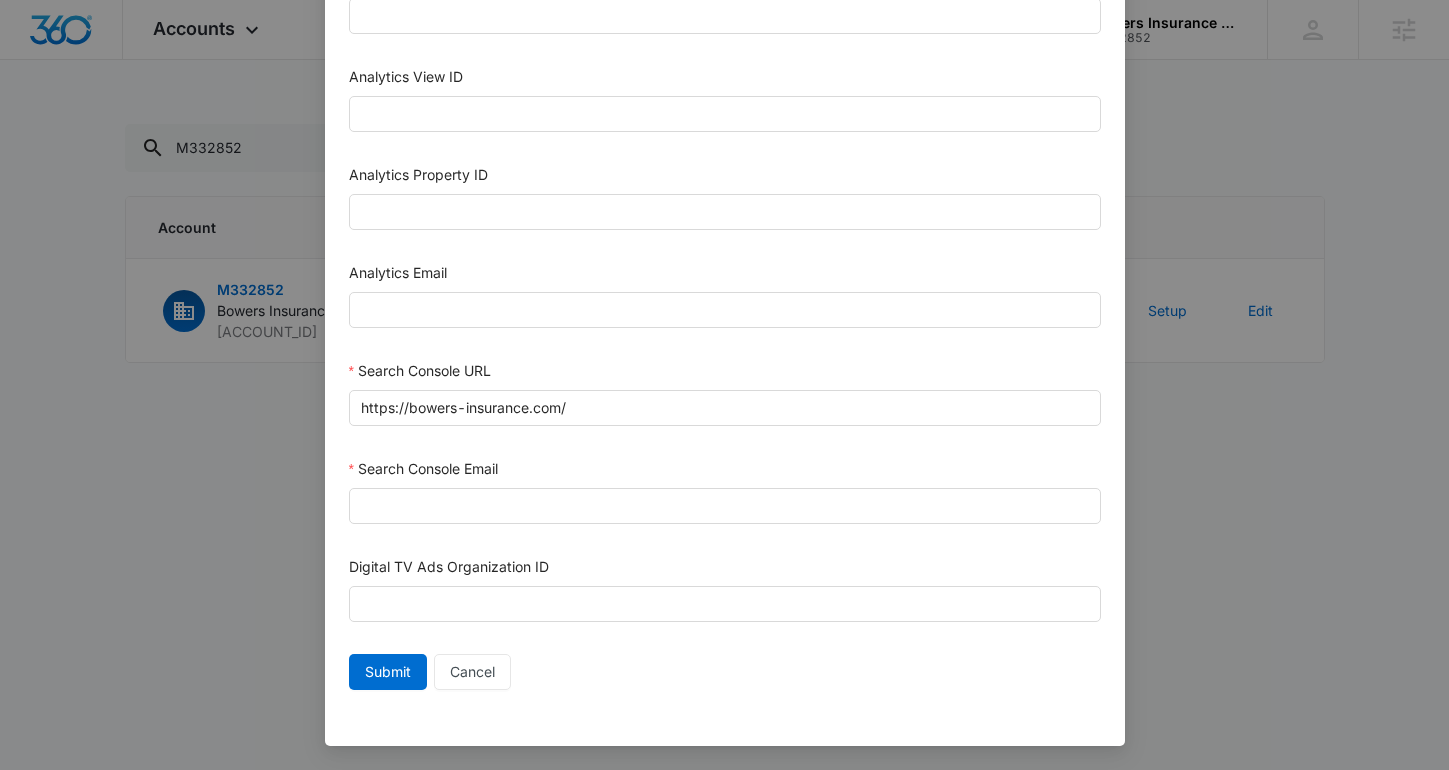 click on "Search Console URL" at bounding box center (725, 375) 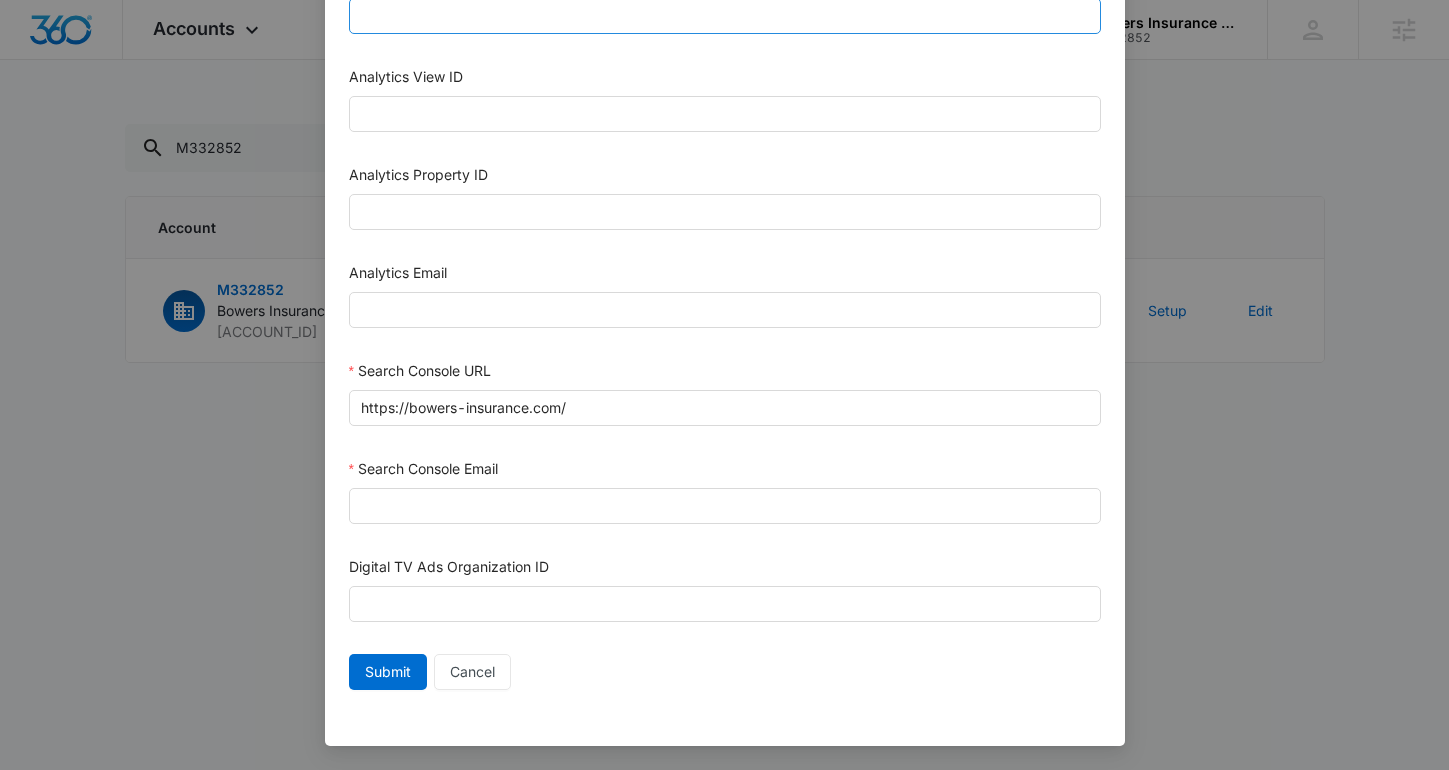 scroll, scrollTop: 789, scrollLeft: 0, axis: vertical 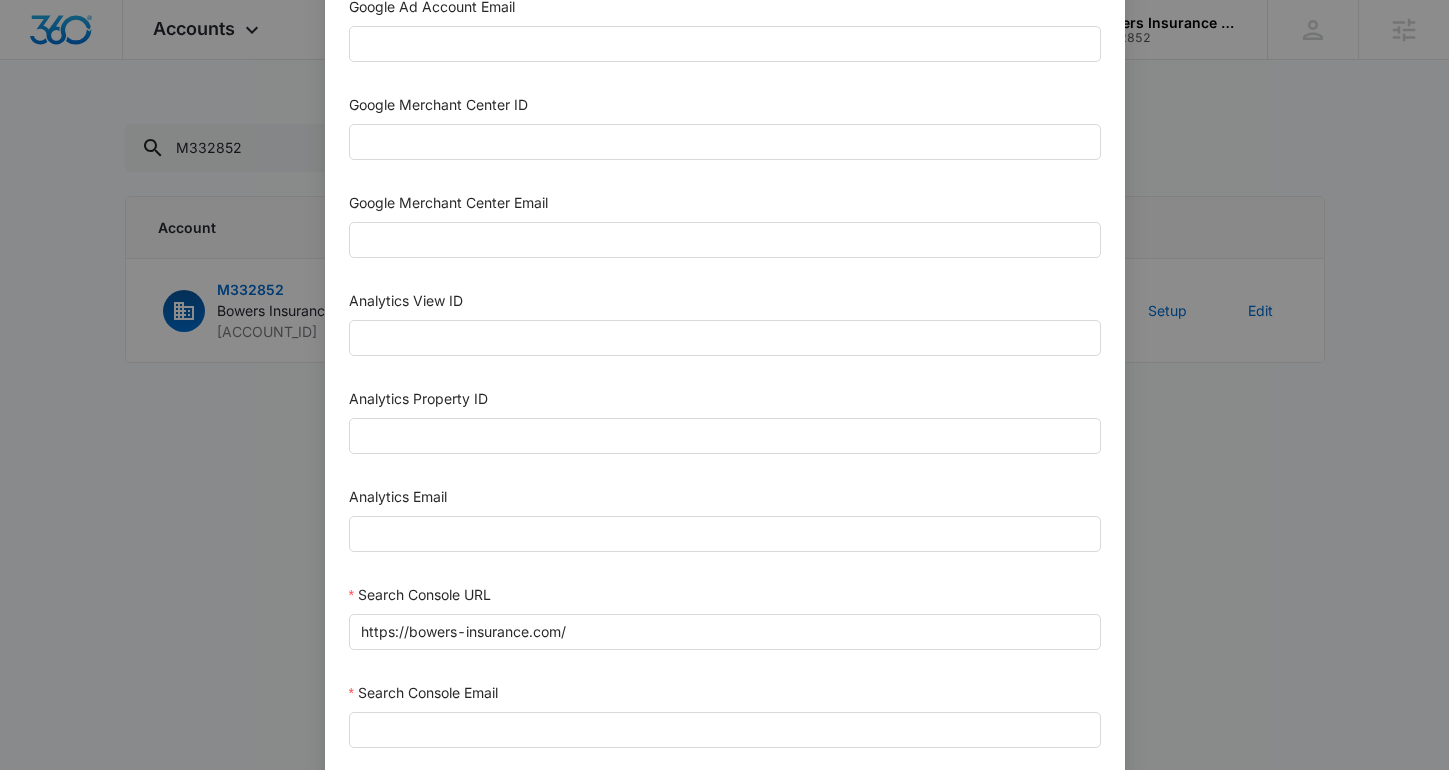 drag, startPoint x: 466, startPoint y: 319, endPoint x: 477, endPoint y: 367, distance: 49.24429 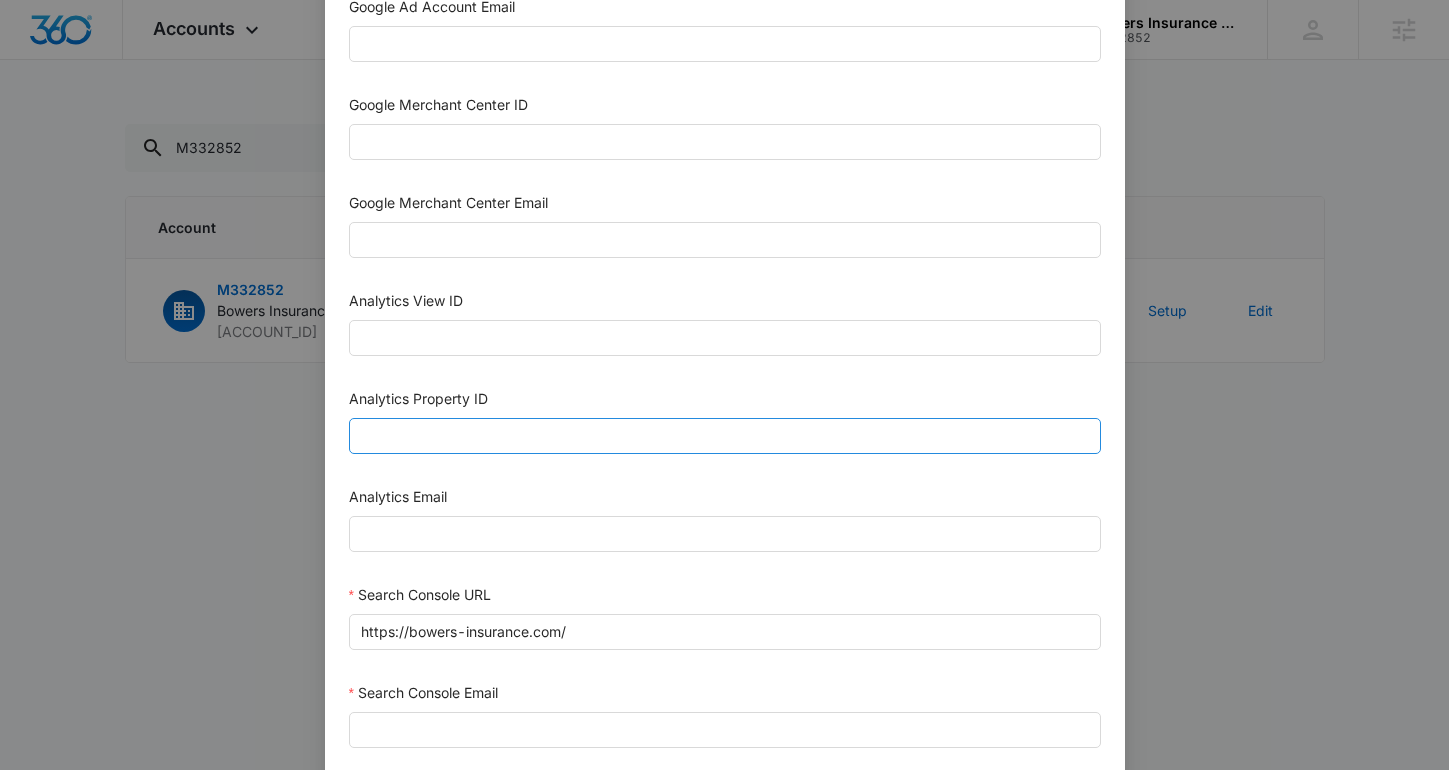 click on "Analytics Property ID" at bounding box center (725, 425) 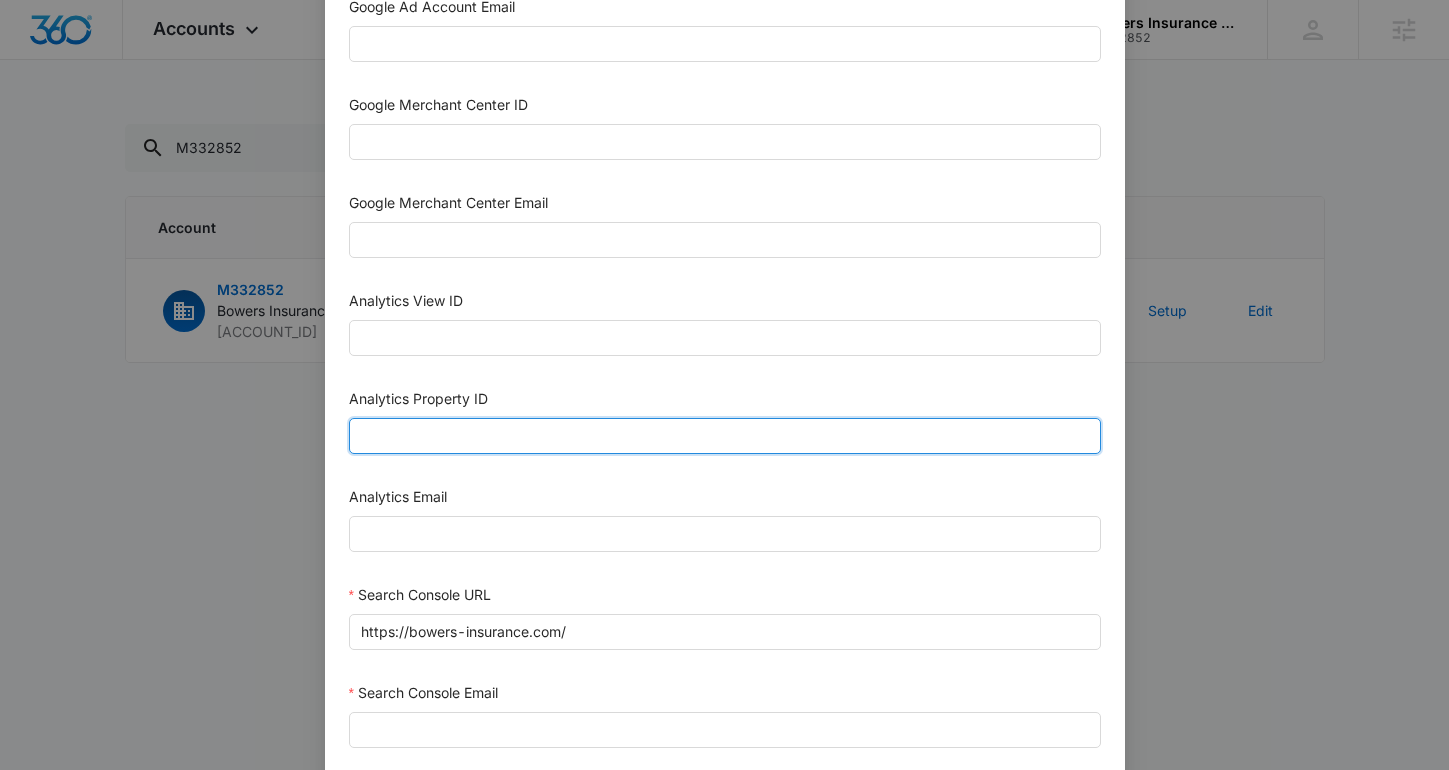 click on "Analytics Property ID" at bounding box center [725, 436] 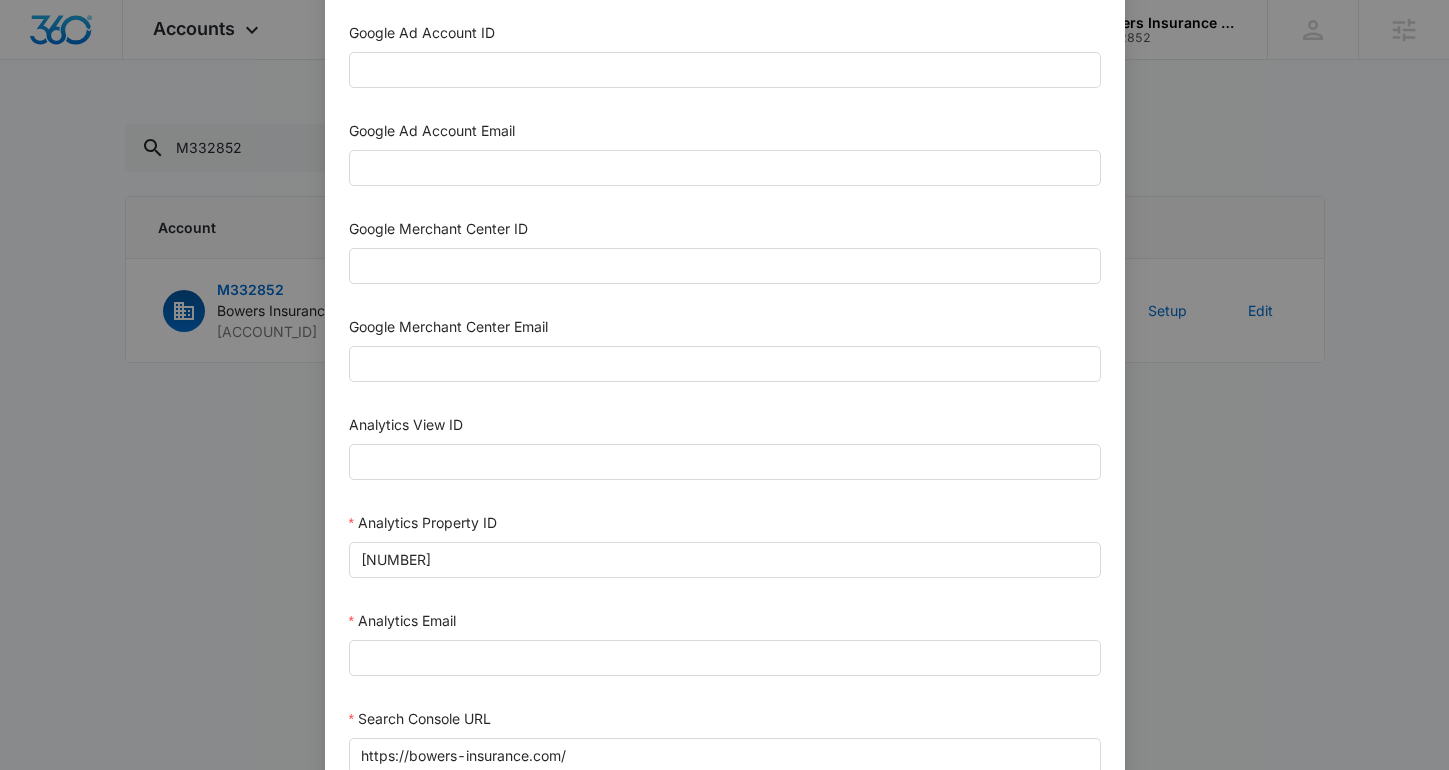 scroll, scrollTop: 418, scrollLeft: 0, axis: vertical 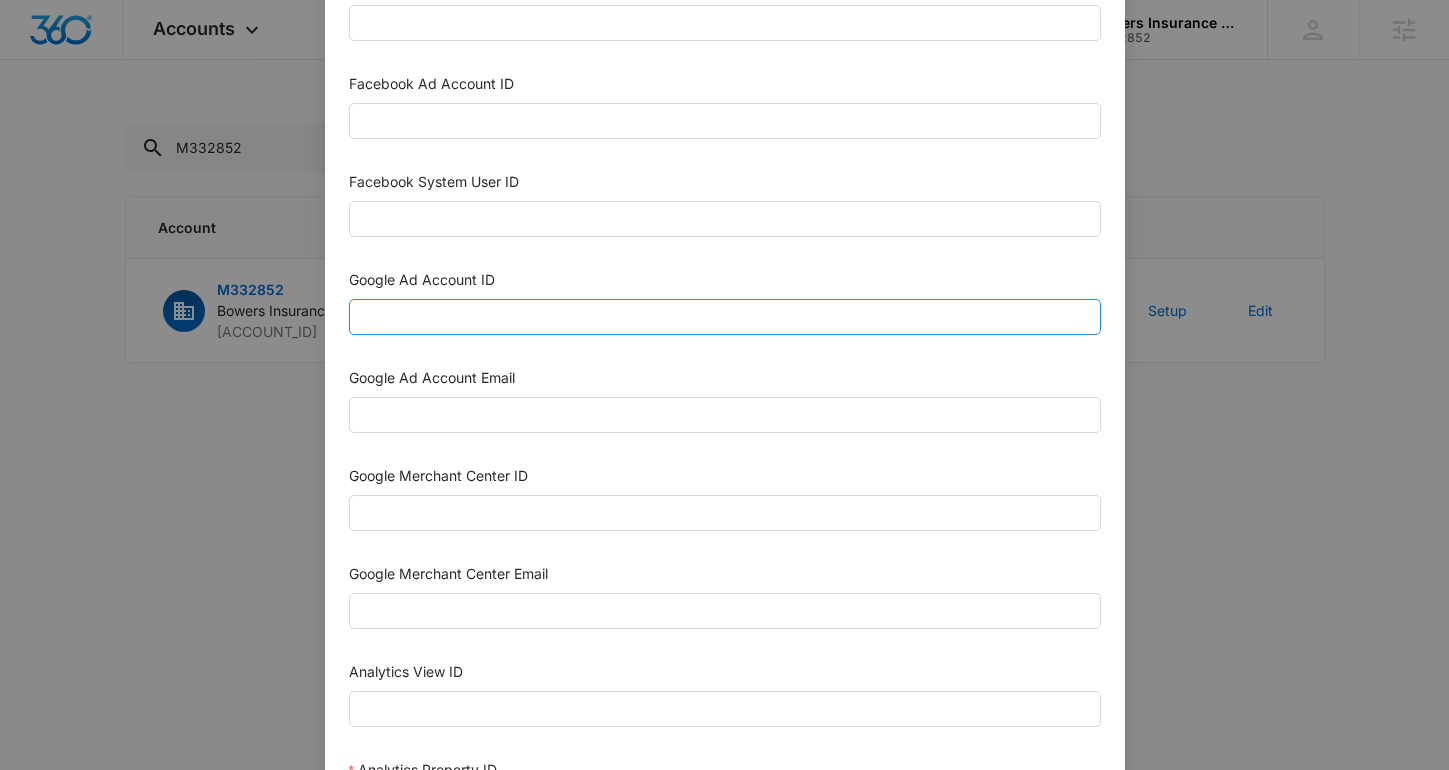 type on "[NUMBER]" 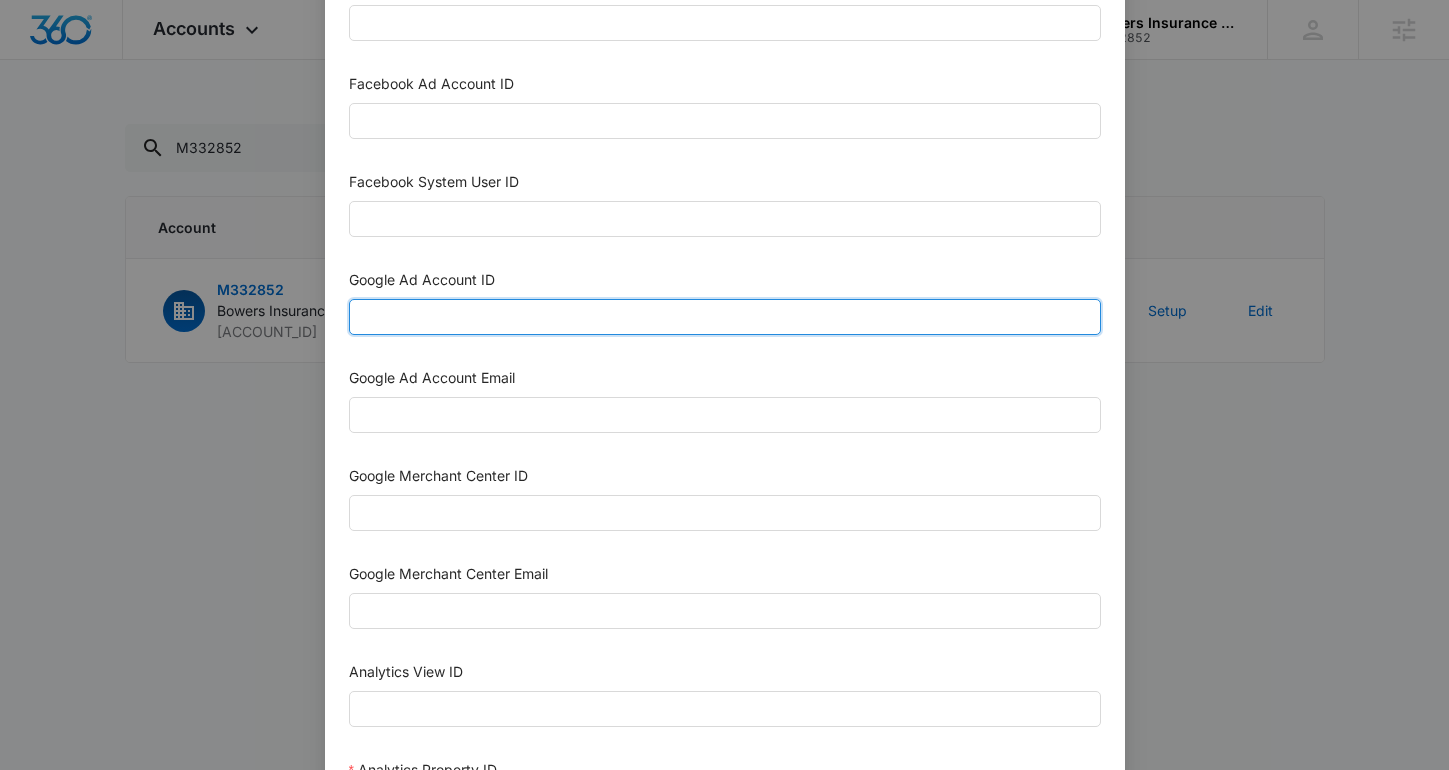 click on "Google Ad Account ID" at bounding box center [725, 317] 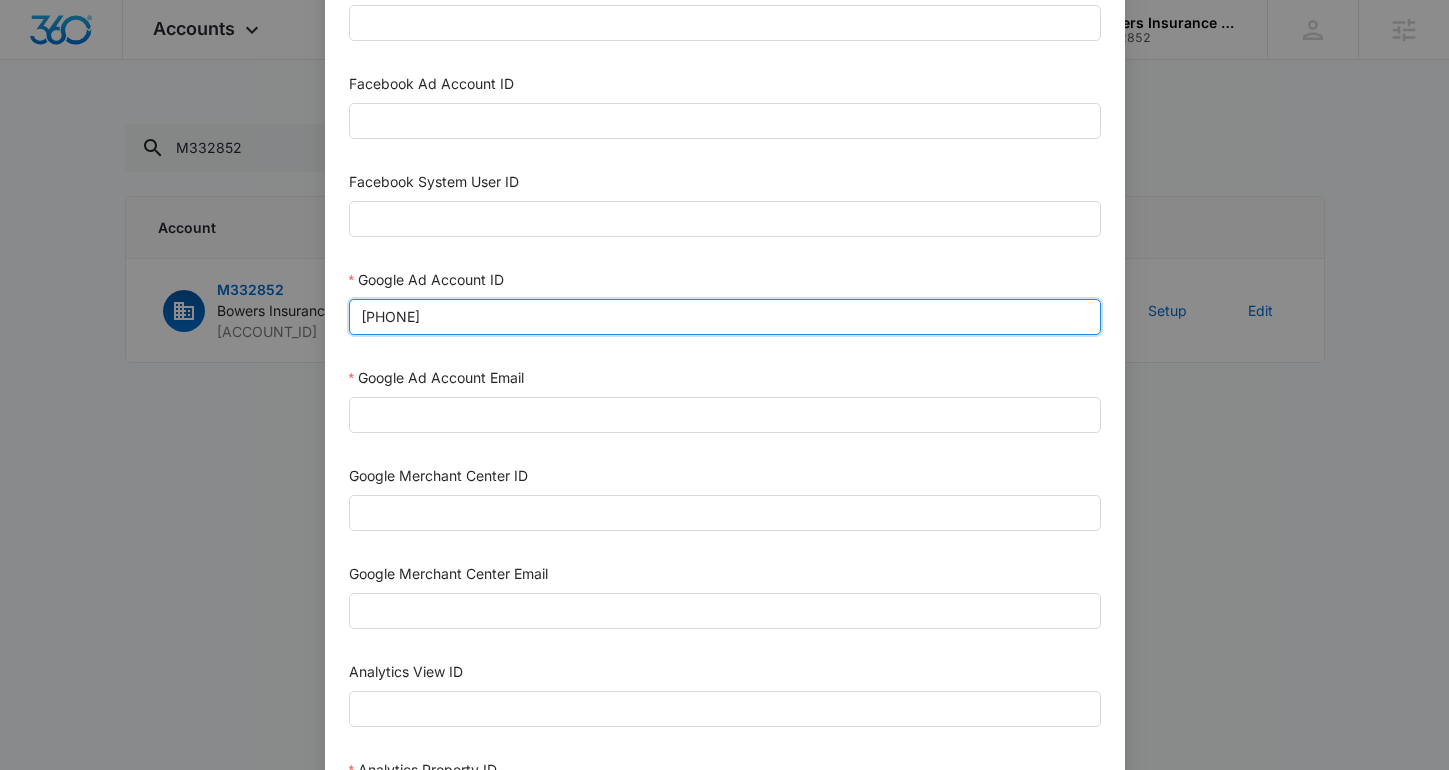 type on "[PHONE]" 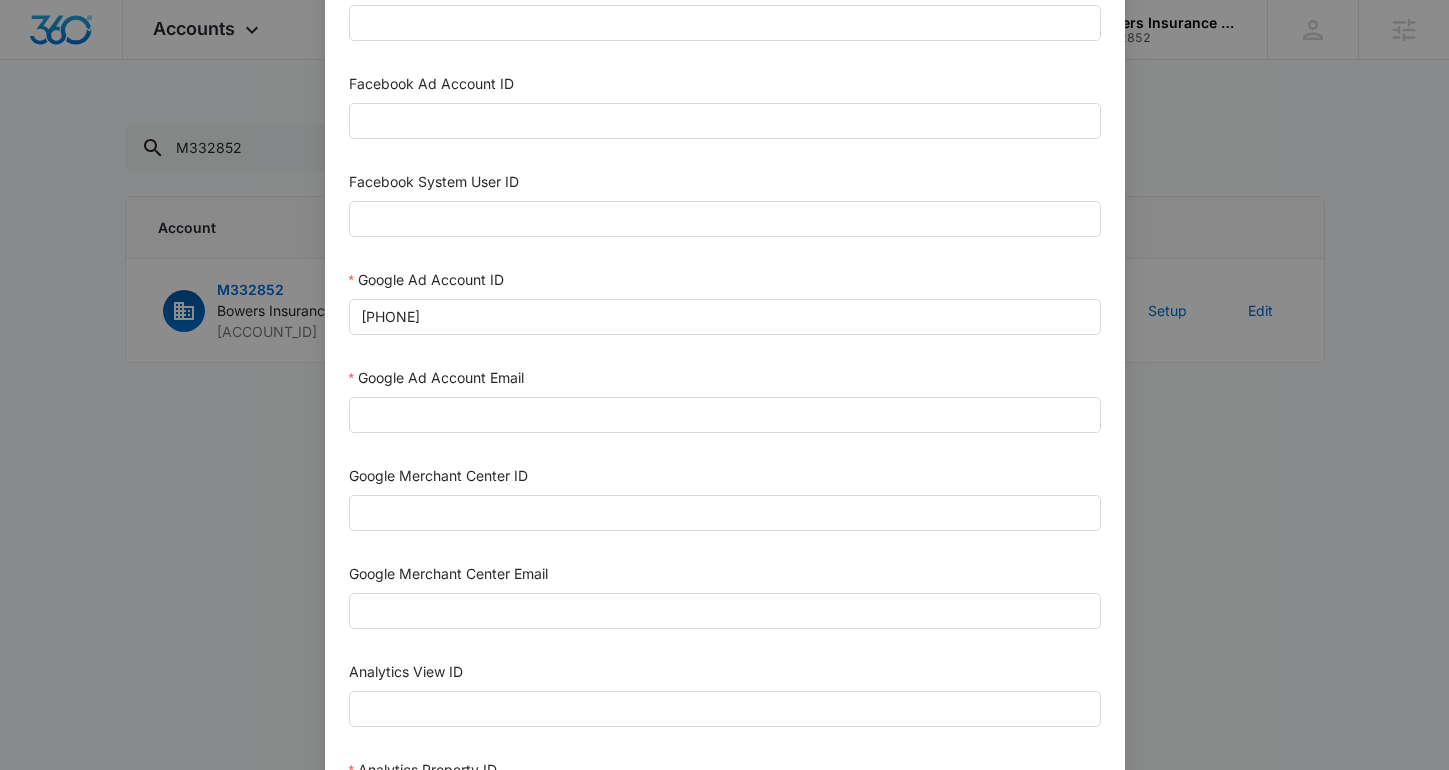 click on "Bing Ad Account ID Bing Ad Account Email LinkedIn Ad Account ID LinkedIn Ad Account Email Facebook Ad Account ID Facebook System User ID Google Ad Account ID [PHONE] Google Ad Account Email Google Merchant Center ID Google Merchant Center Email Analytics View ID Analytics Property ID [NUMBER] Analytics Email Search Console URL https://bowers-insurance.com/ Search Console Email Digital TV Ads Organization ID Submit Cancel" at bounding box center (725, 487) 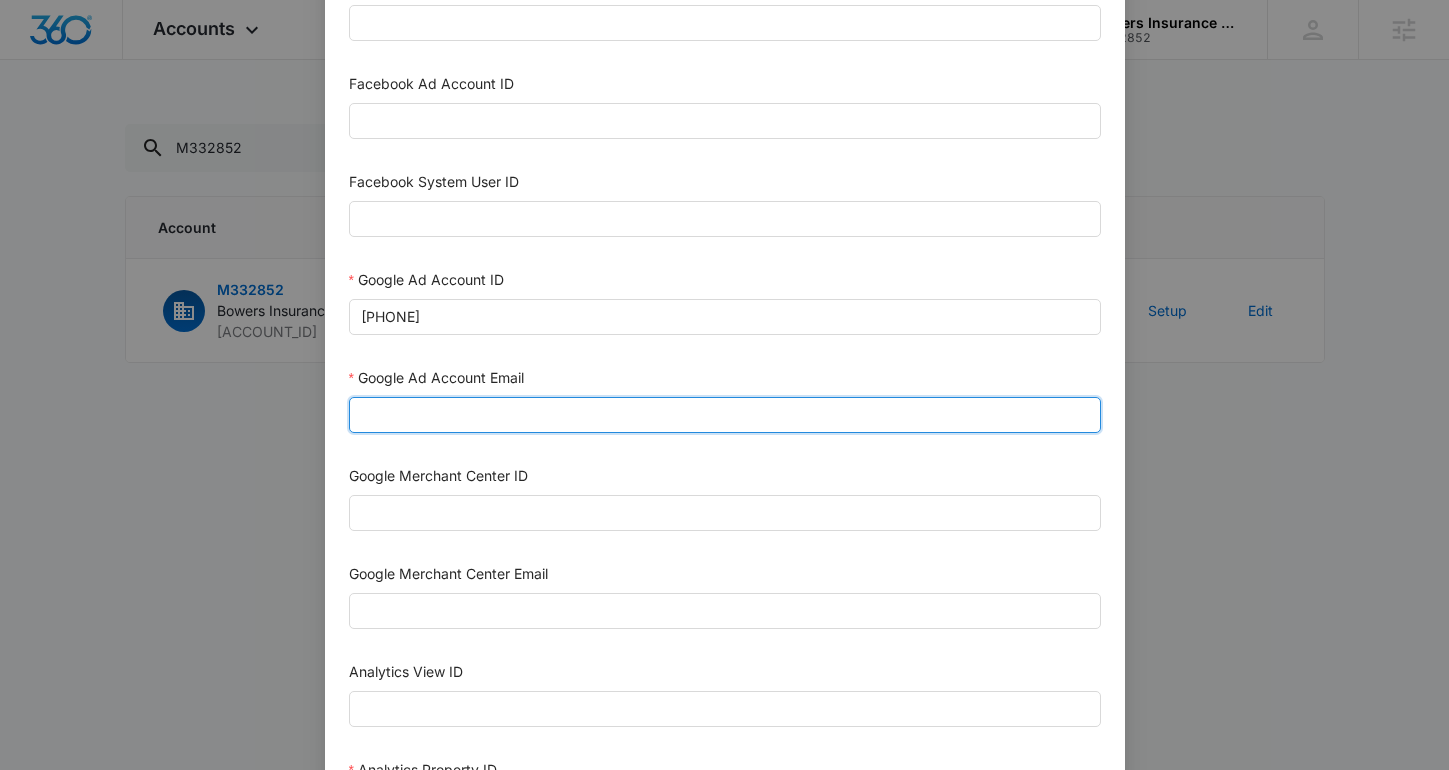 paste on "[EMAIL]" 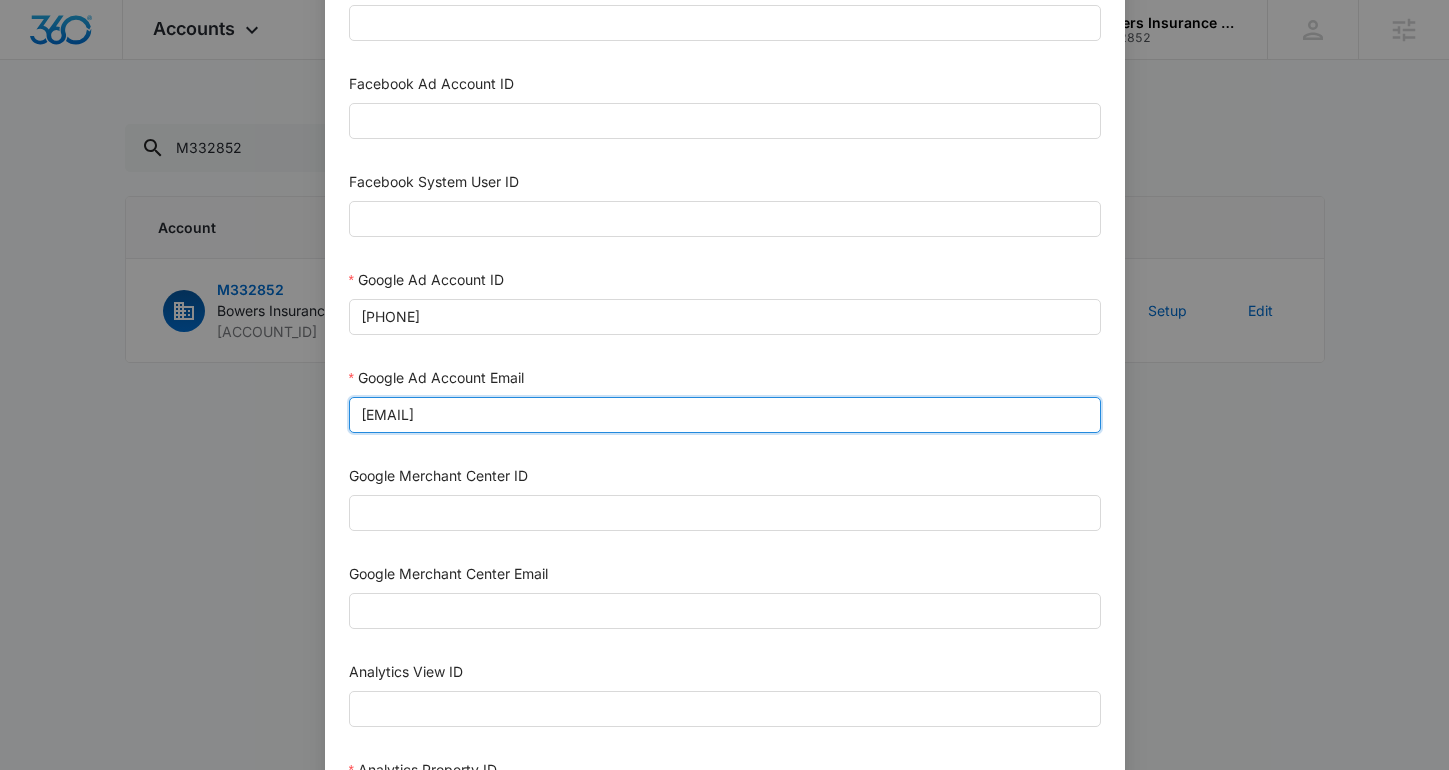 type on "[EMAIL]" 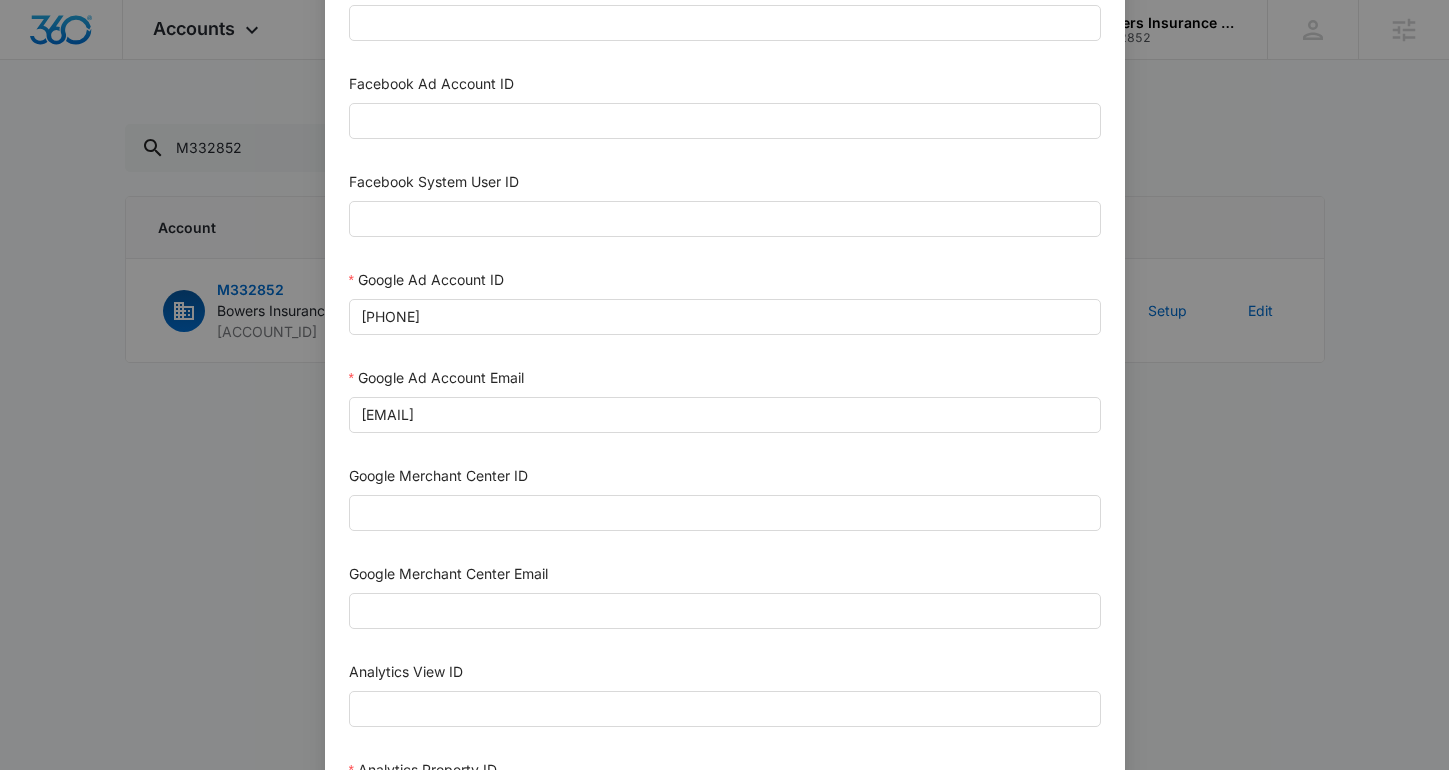 click on "Google Ad Account Email" at bounding box center (725, 382) 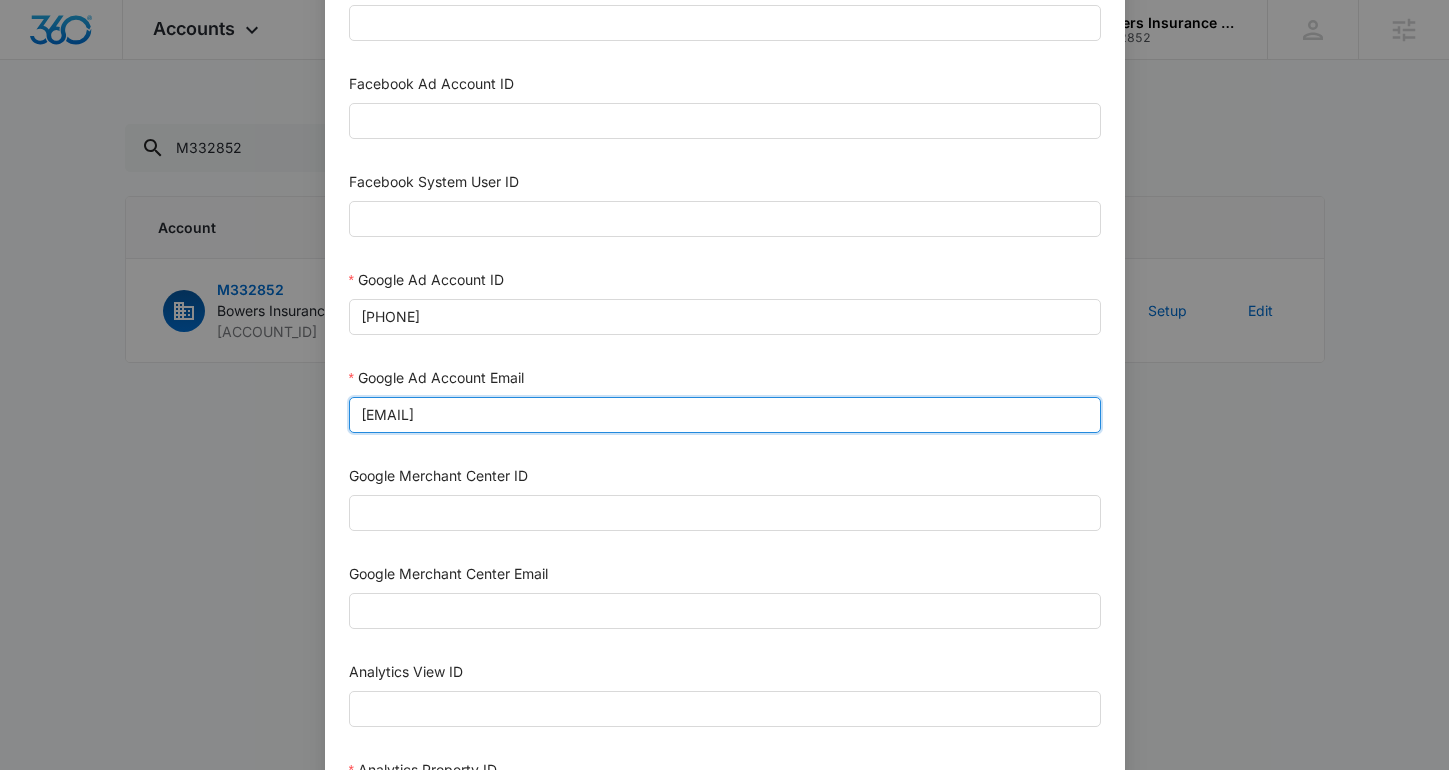 click on "[EMAIL]" at bounding box center (725, 415) 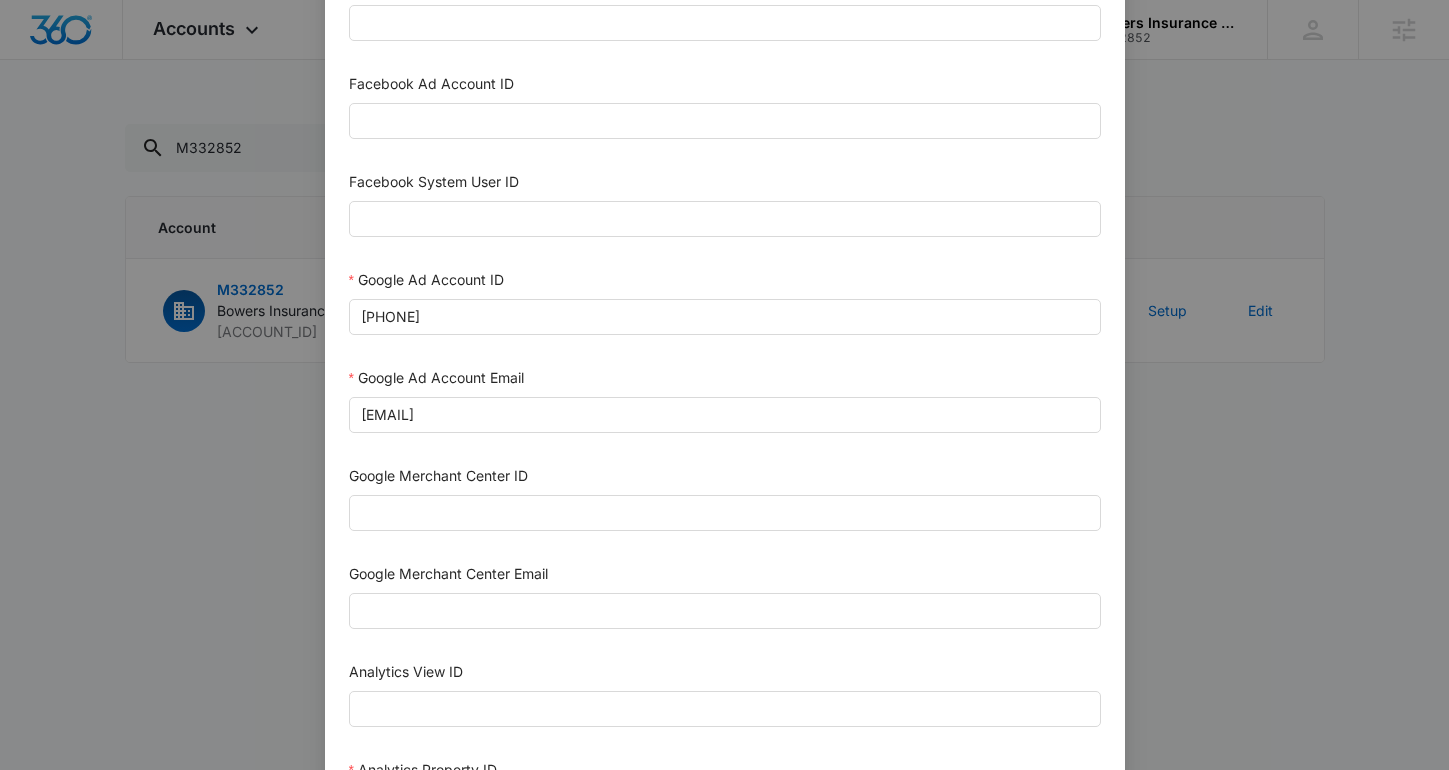 click on "Google Ad Account Email" at bounding box center (725, 382) 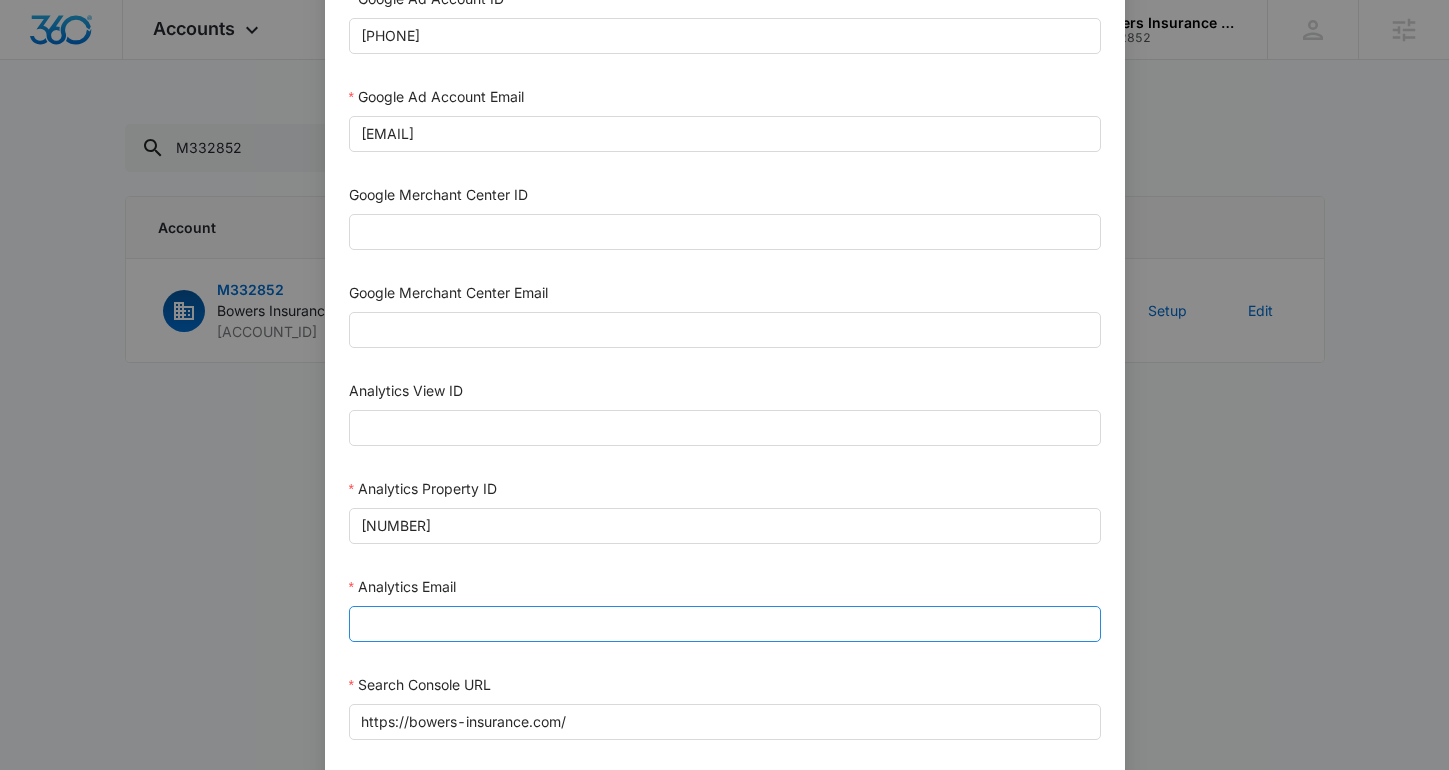 scroll, scrollTop: 900, scrollLeft: 0, axis: vertical 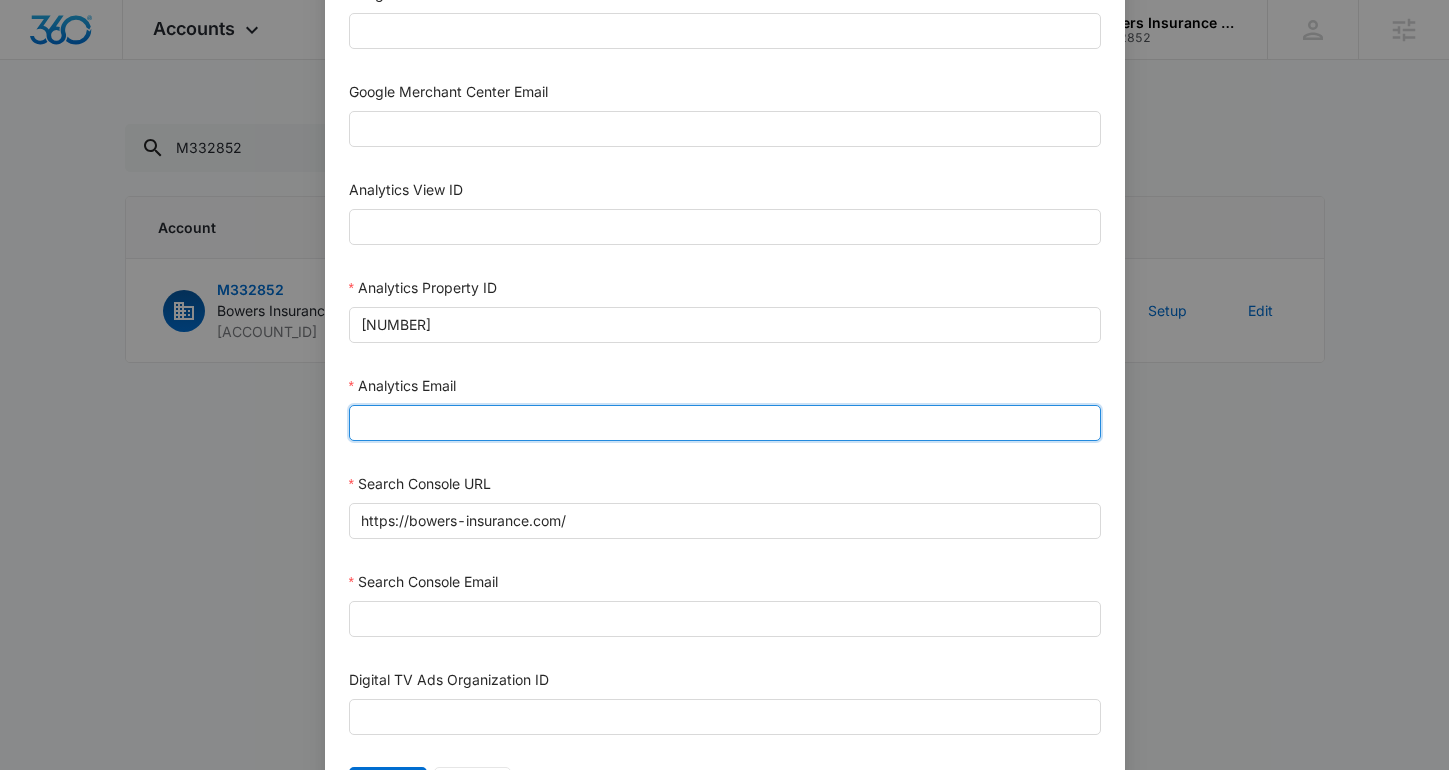 drag, startPoint x: 462, startPoint y: 419, endPoint x: 461, endPoint y: 440, distance: 21.023796 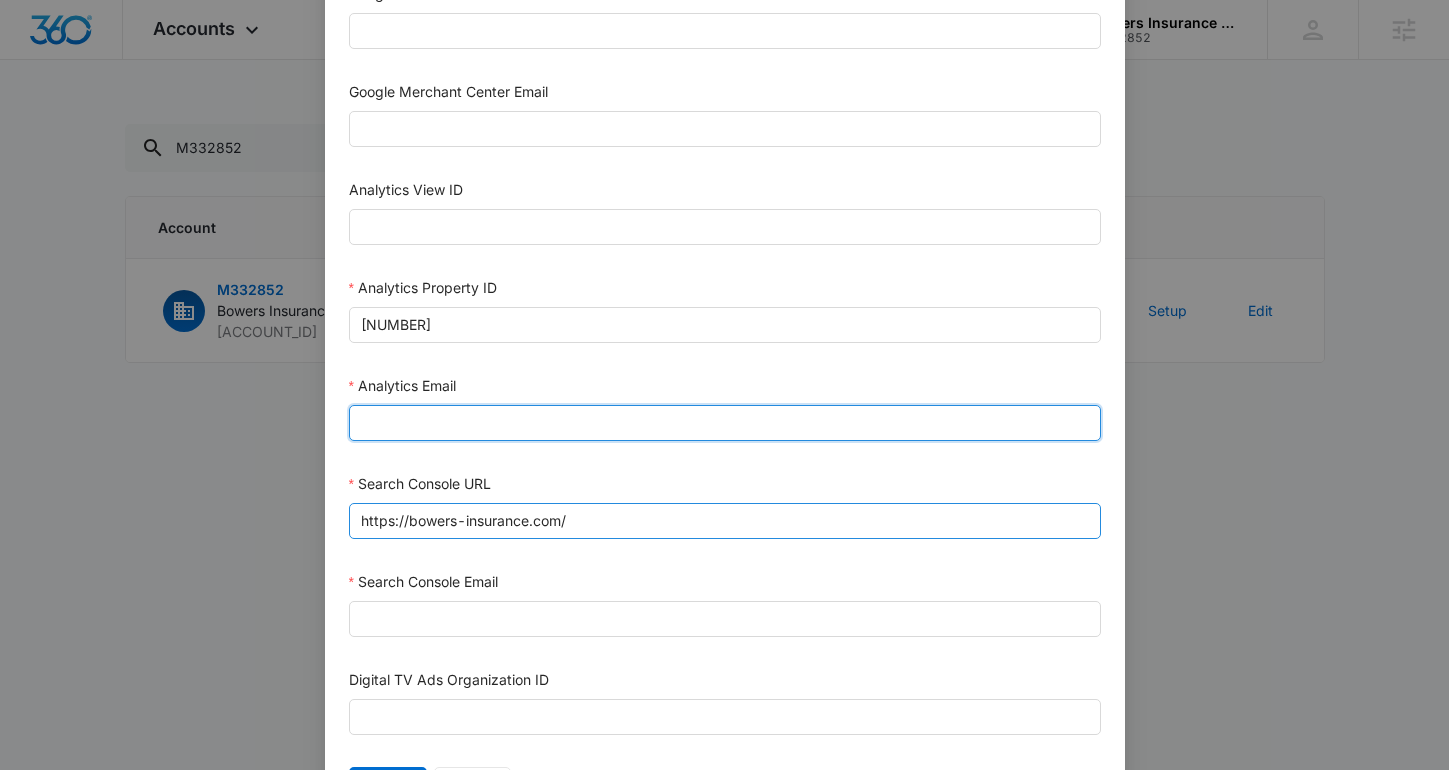 paste on "[EMAIL]" 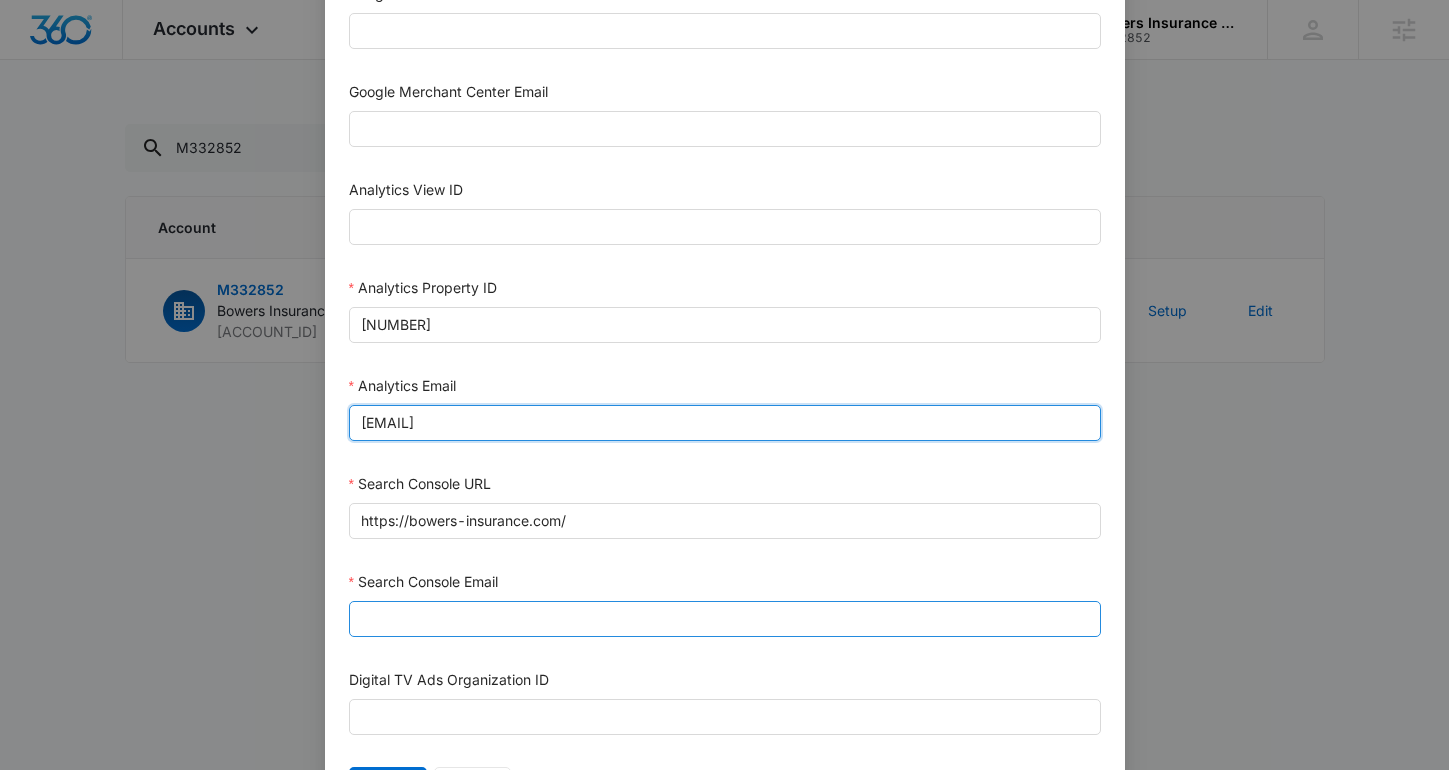 type on "[EMAIL]" 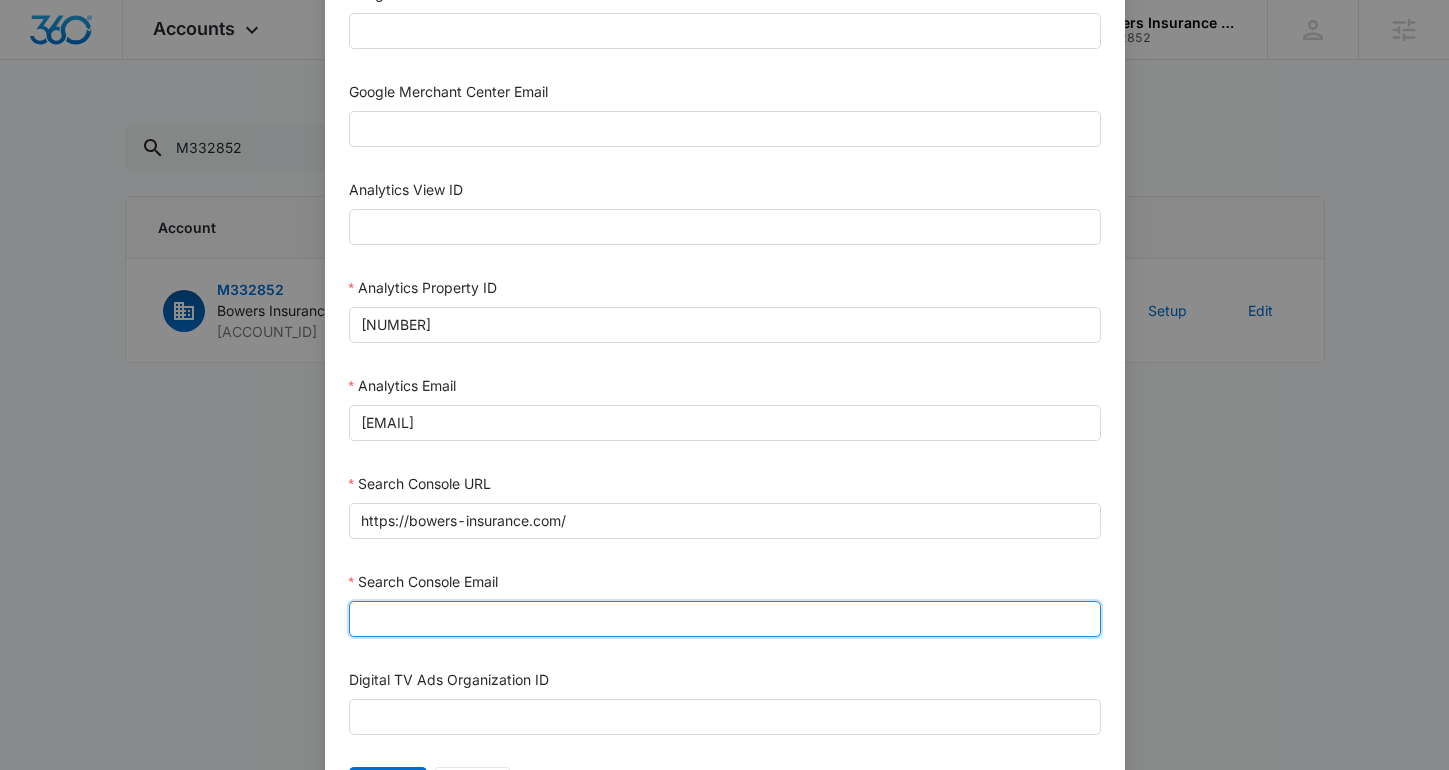 click on "Search Console Email" at bounding box center [725, 619] 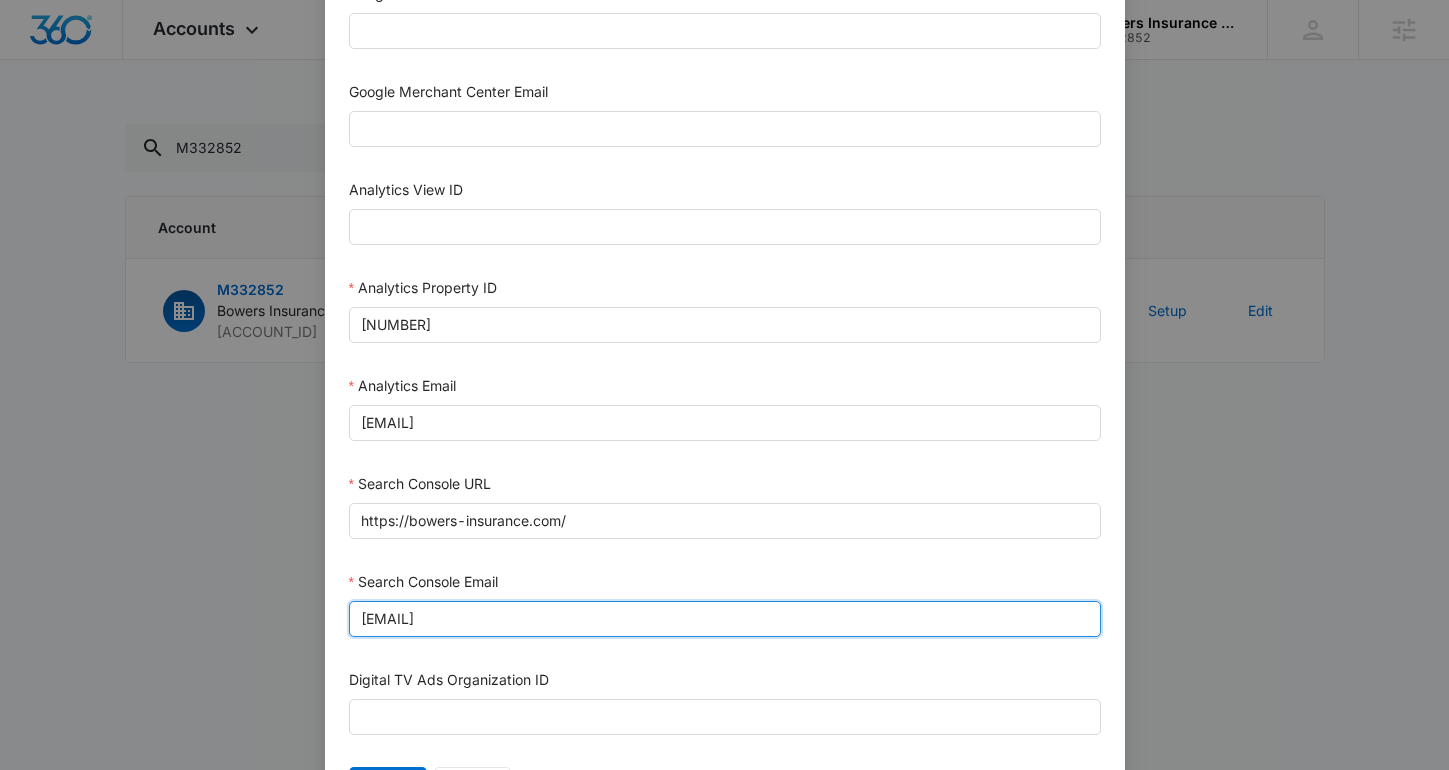 type on "[EMAIL]" 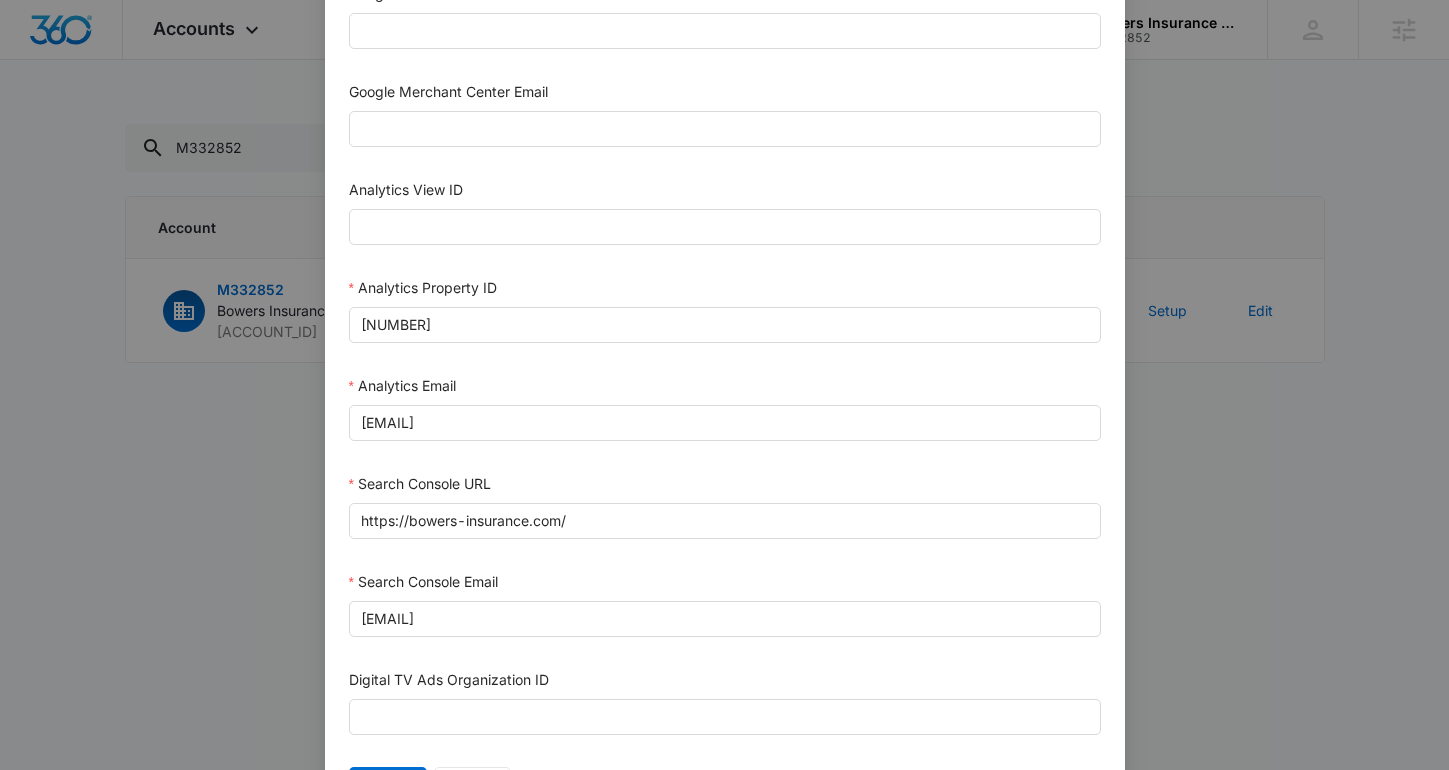 click on "Search Console Email" at bounding box center [725, 586] 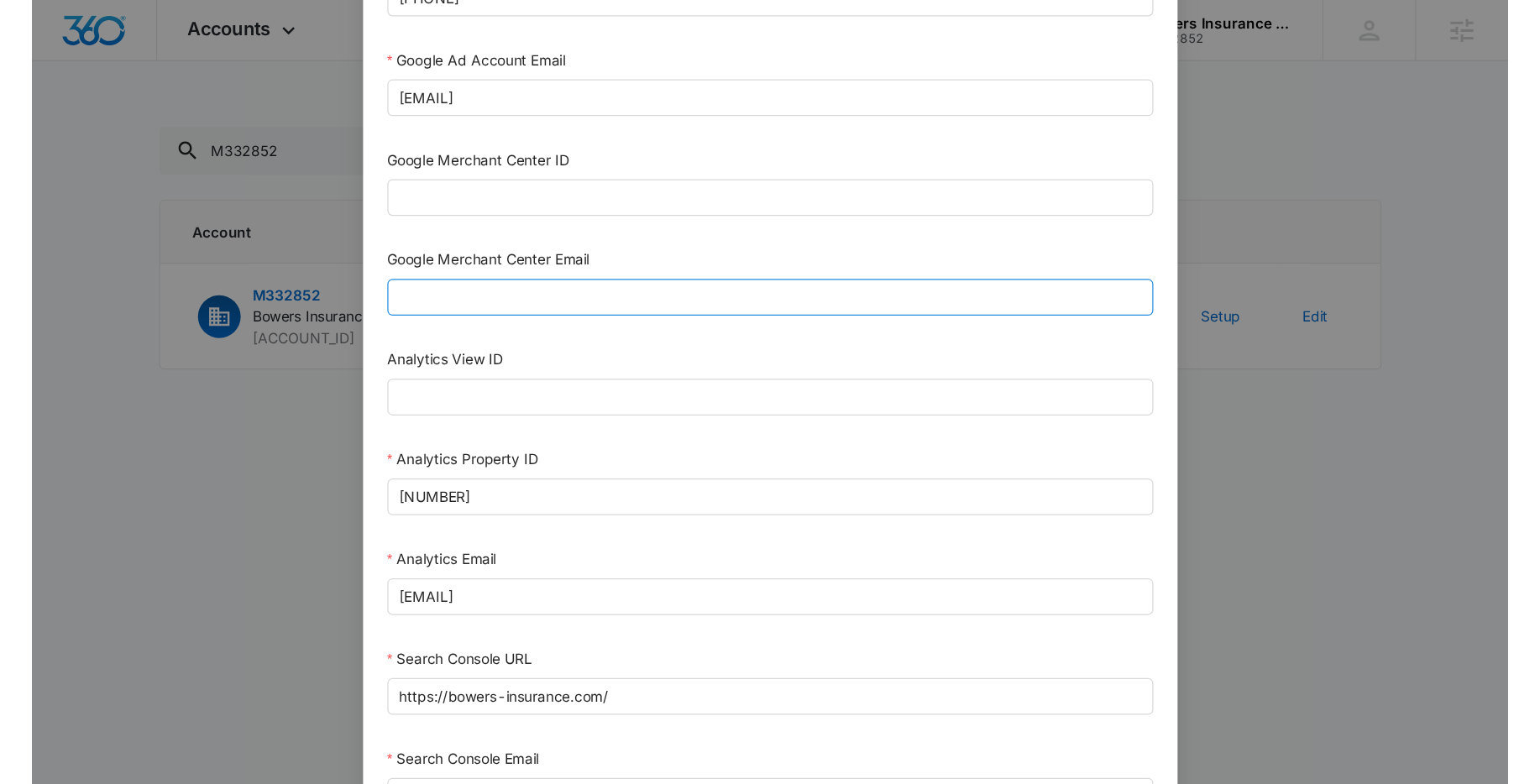 scroll, scrollTop: 850, scrollLeft: 0, axis: vertical 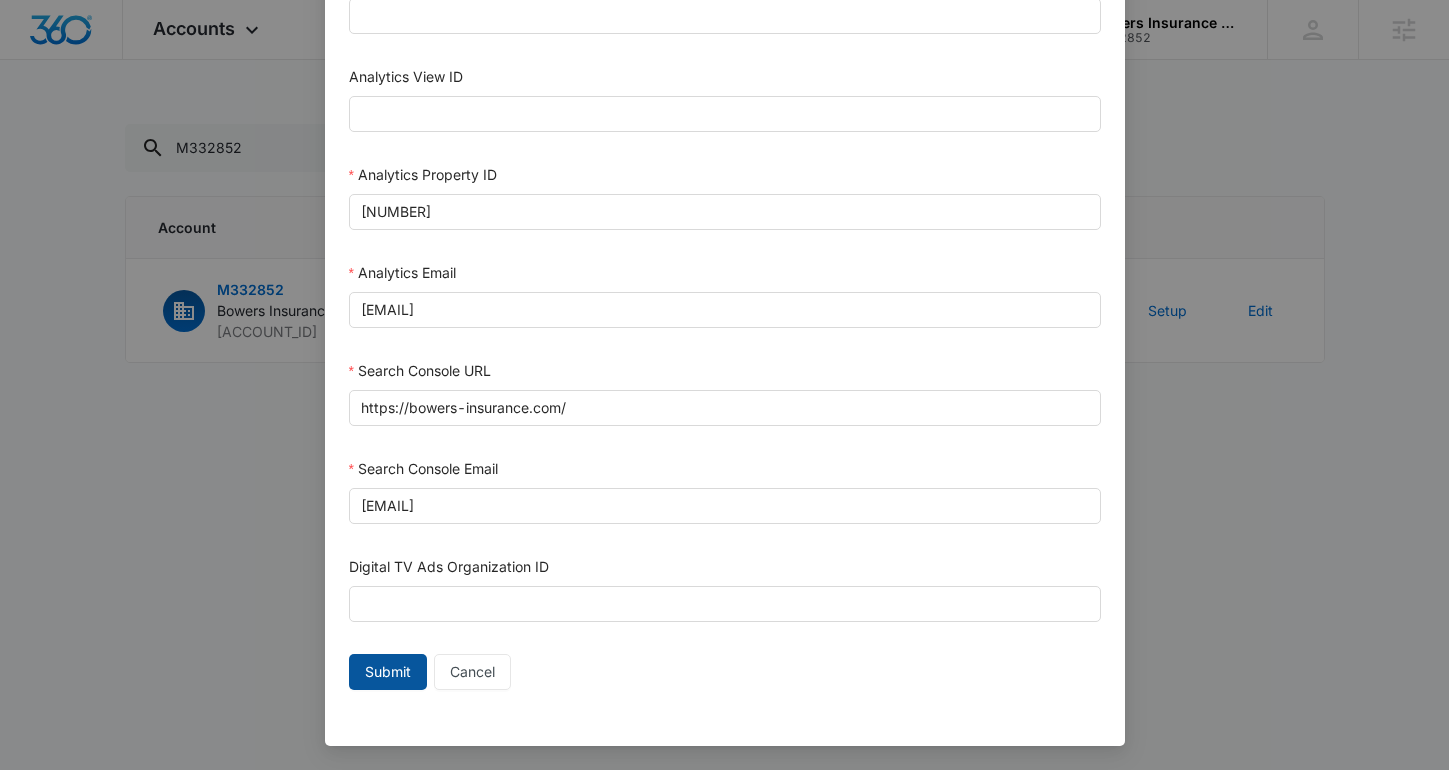 click on "Submit" at bounding box center [388, 672] 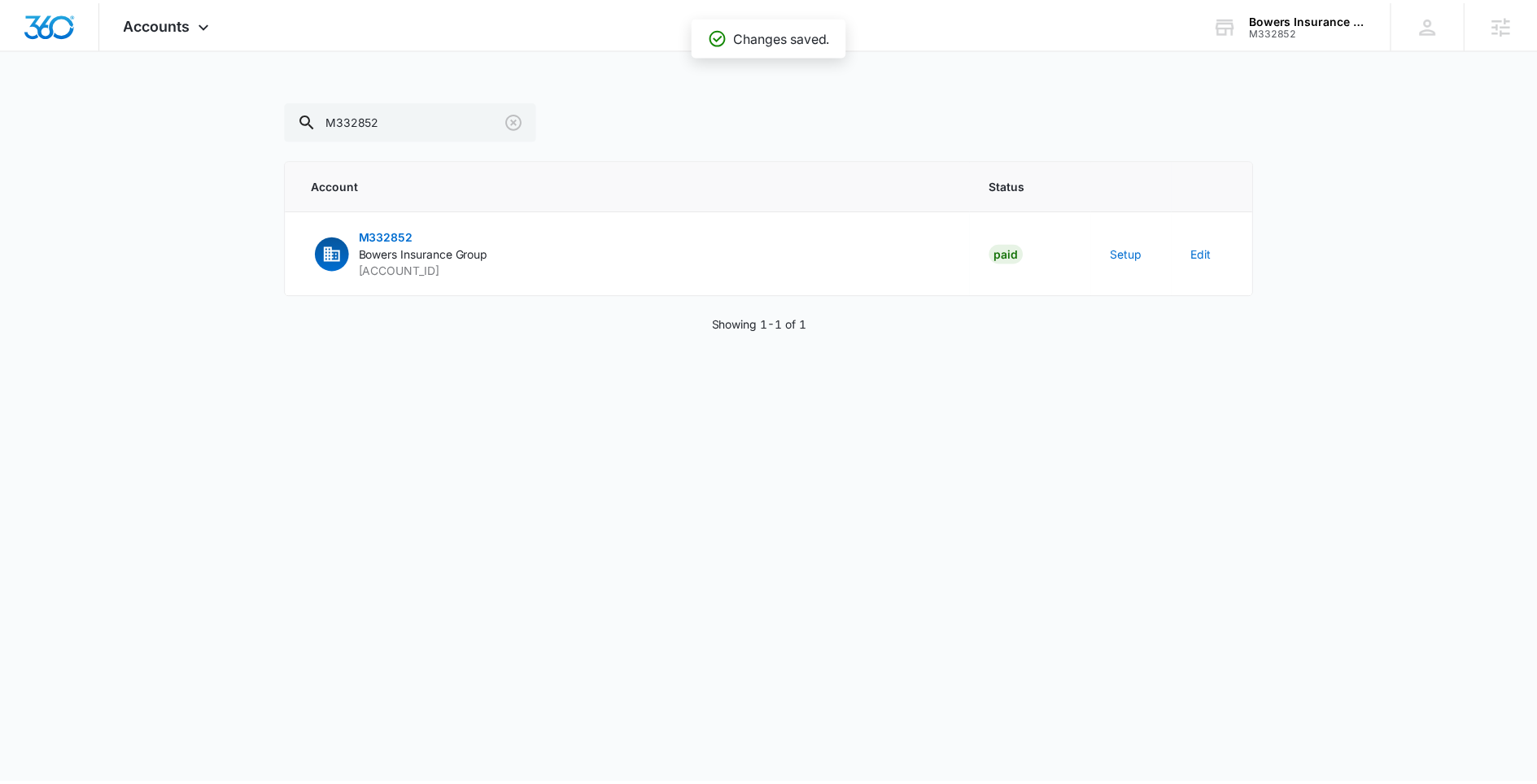 scroll, scrollTop: 650, scrollLeft: 0, axis: vertical 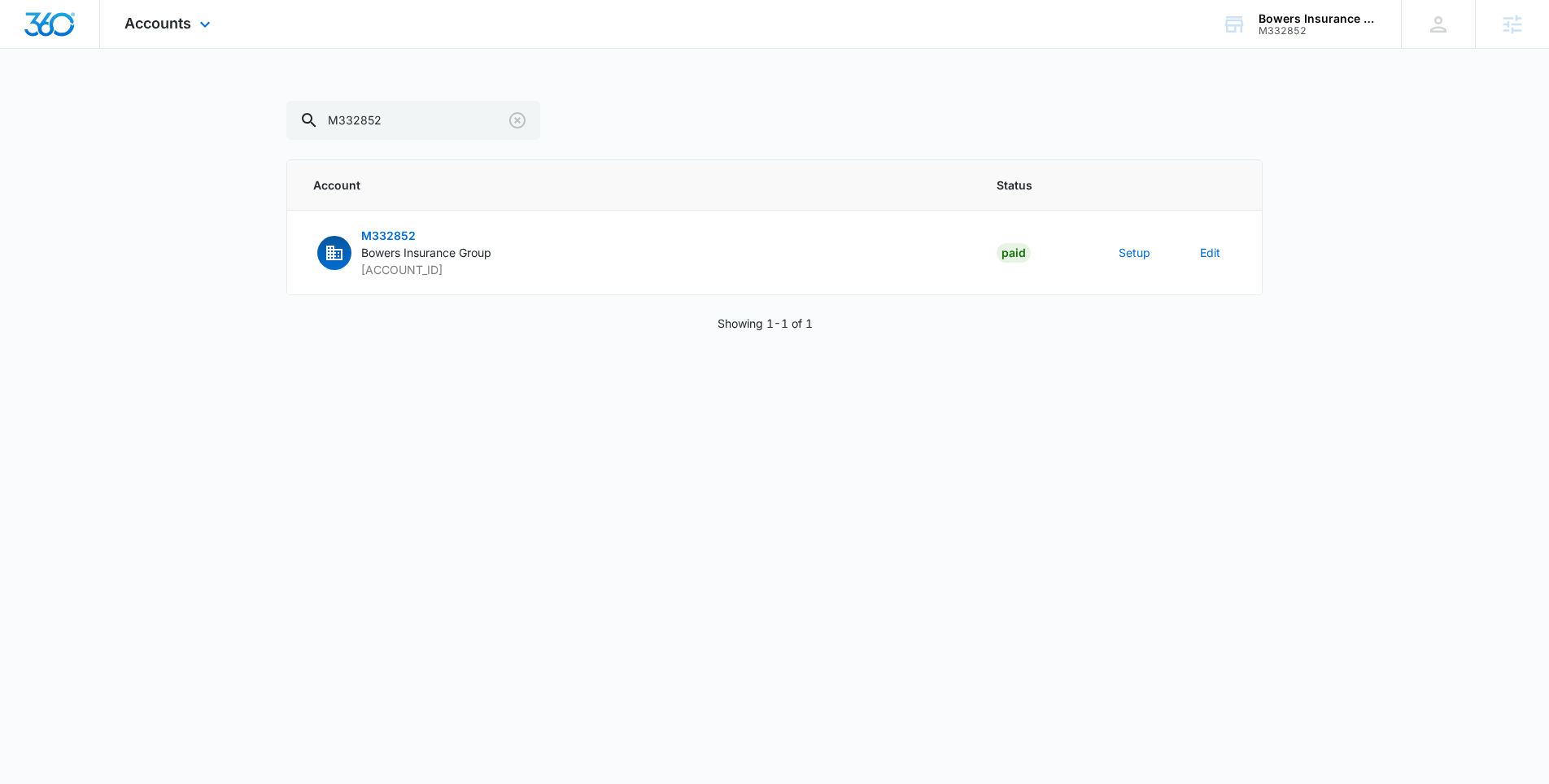 click on "Accounts Apps Reputation Websites Forms CRM Email Social Content Ads Intelligence Files Brand Settings" at bounding box center (169, 24) 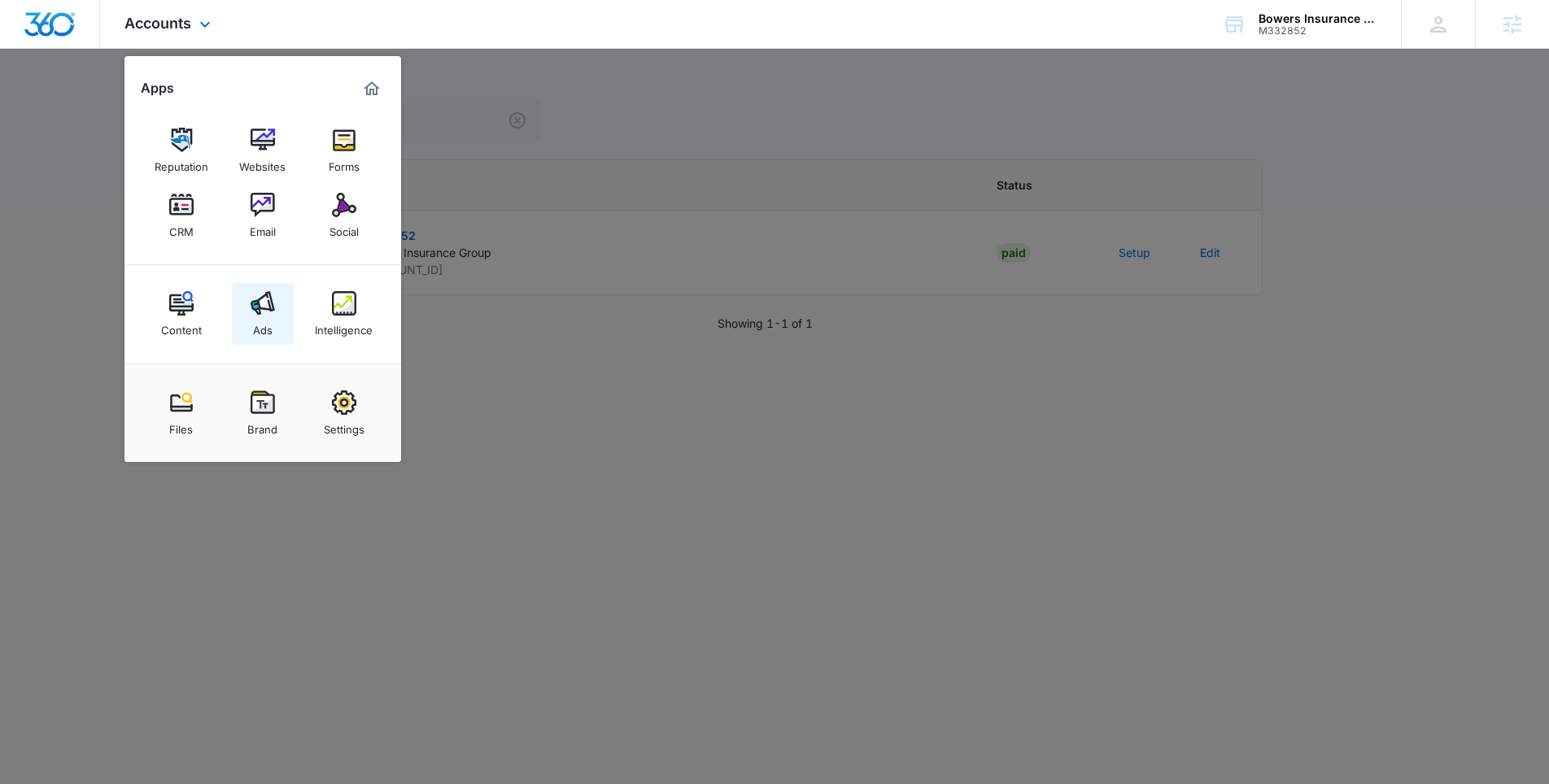 click on "Ads" at bounding box center [263, 314] 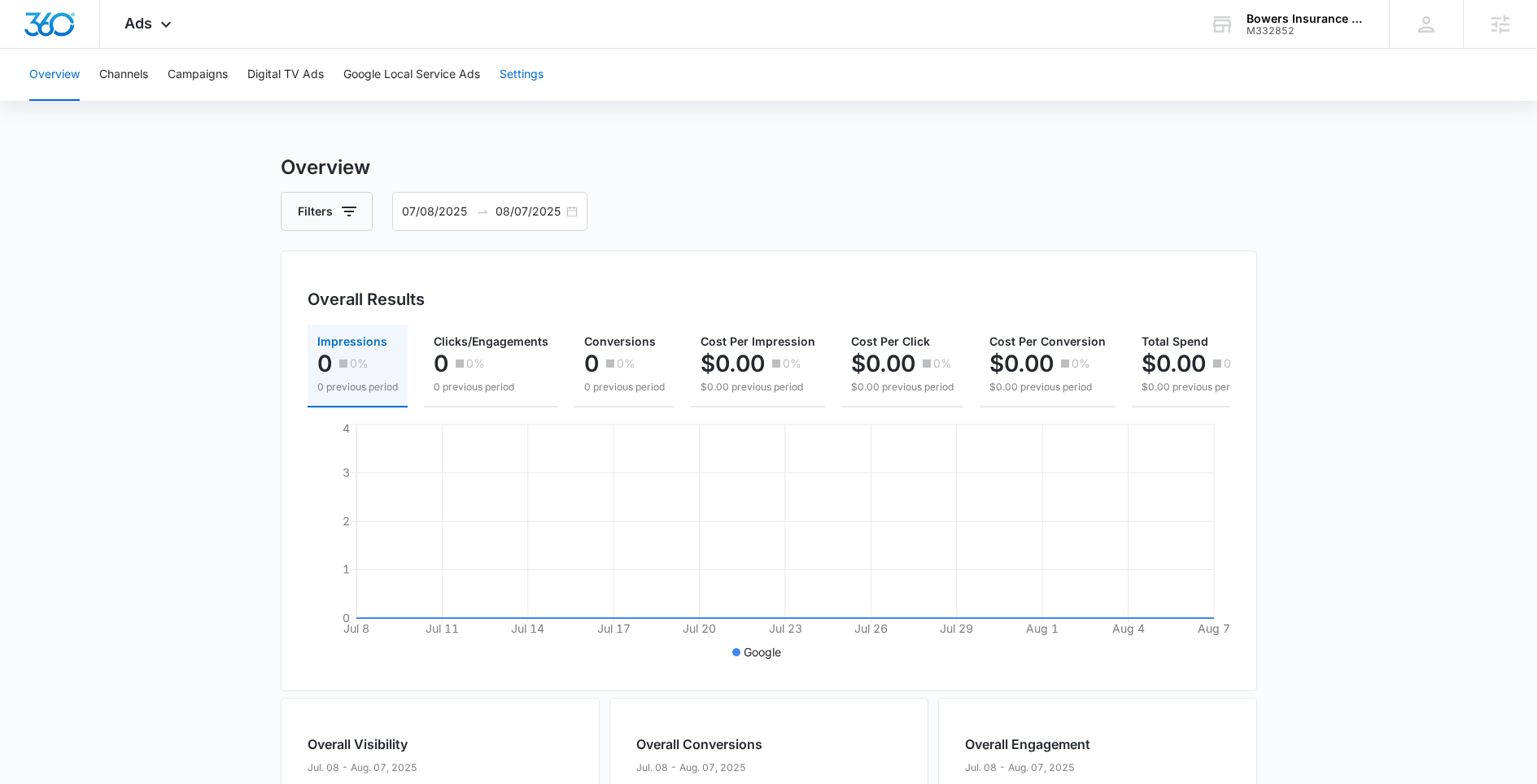 click on "Settings" at bounding box center (522, 75) 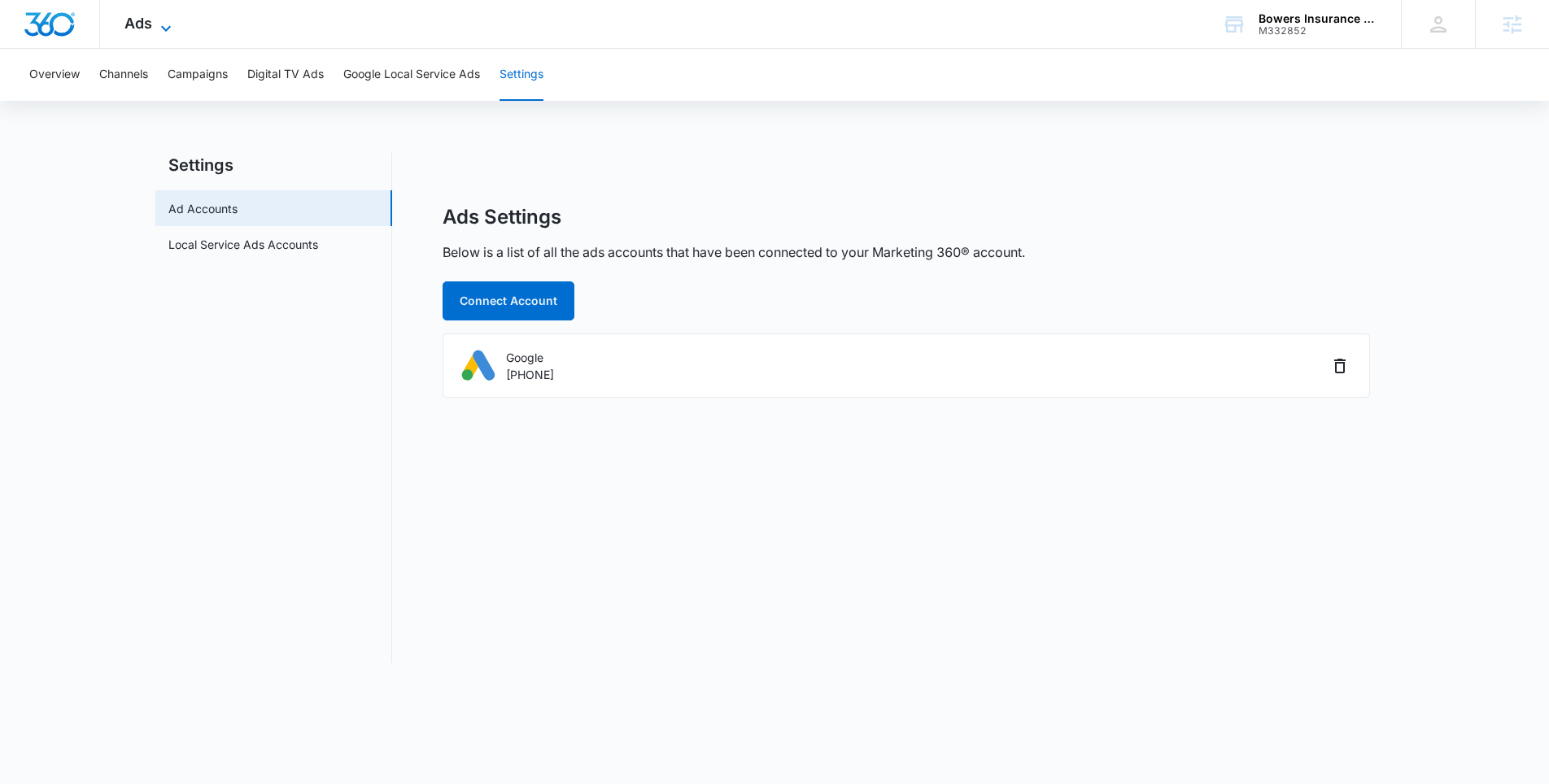 click on "Ads" at bounding box center [138, 23] 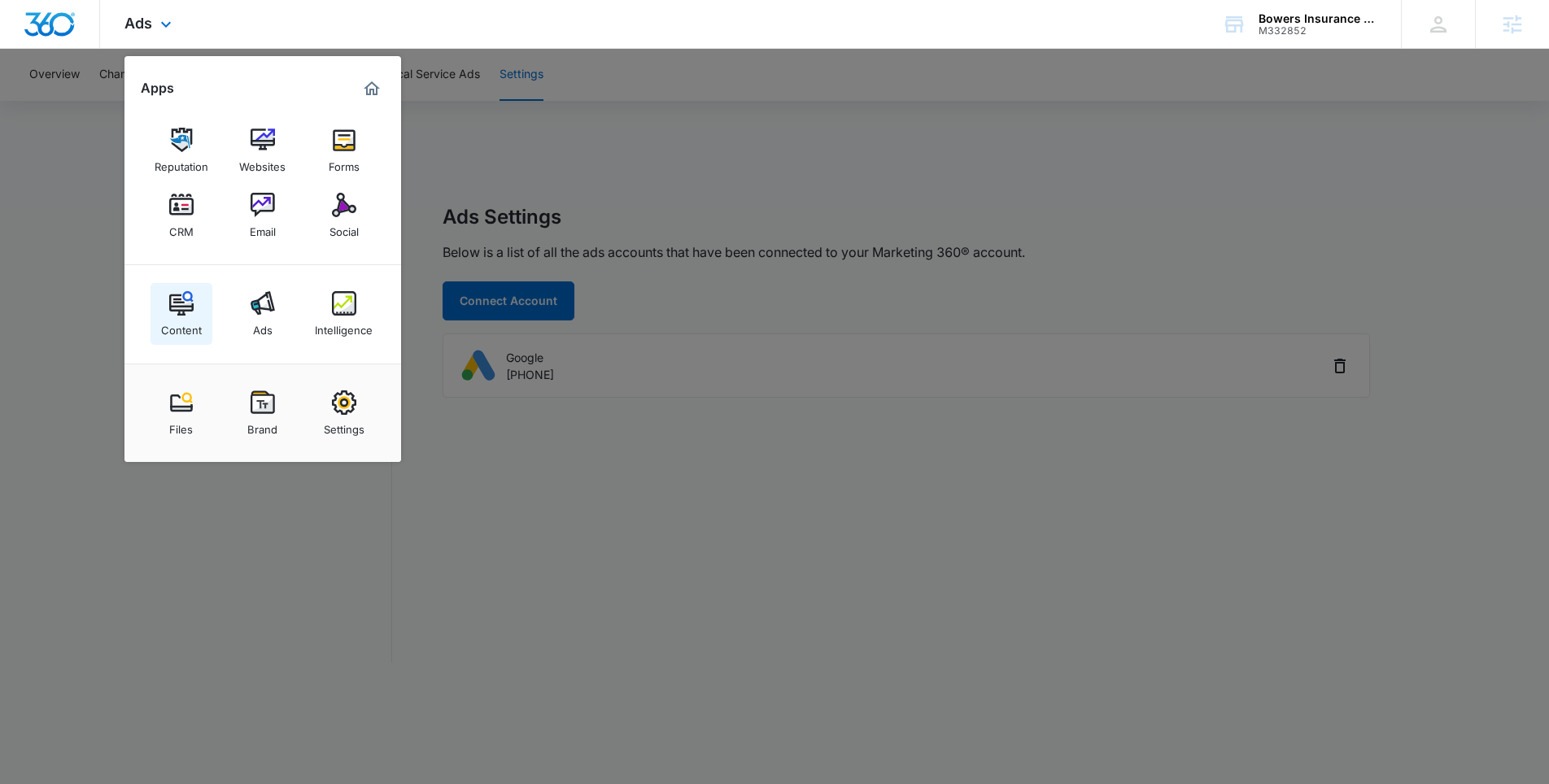 click at bounding box center (181, 303) 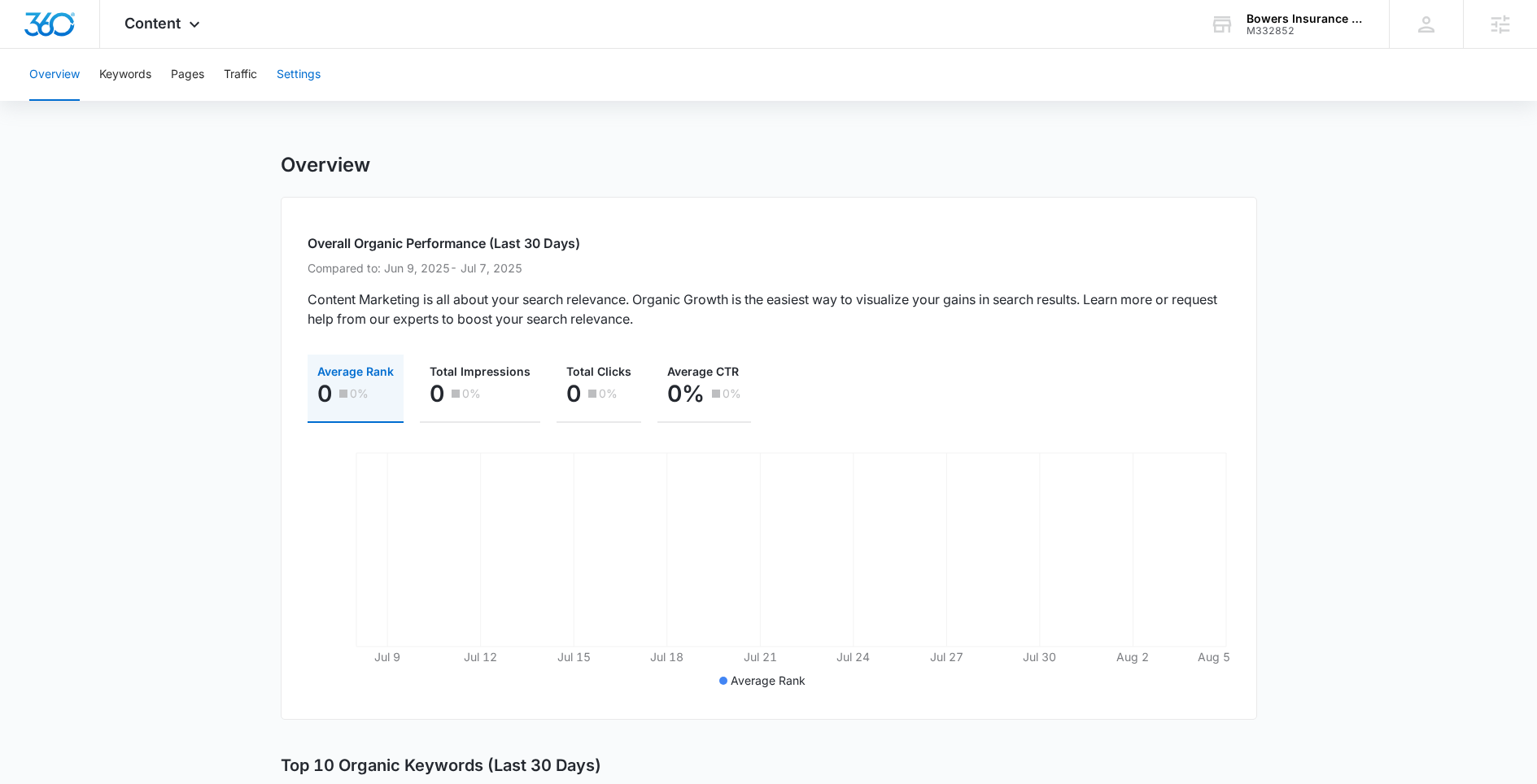 click on "Settings" at bounding box center [299, 75] 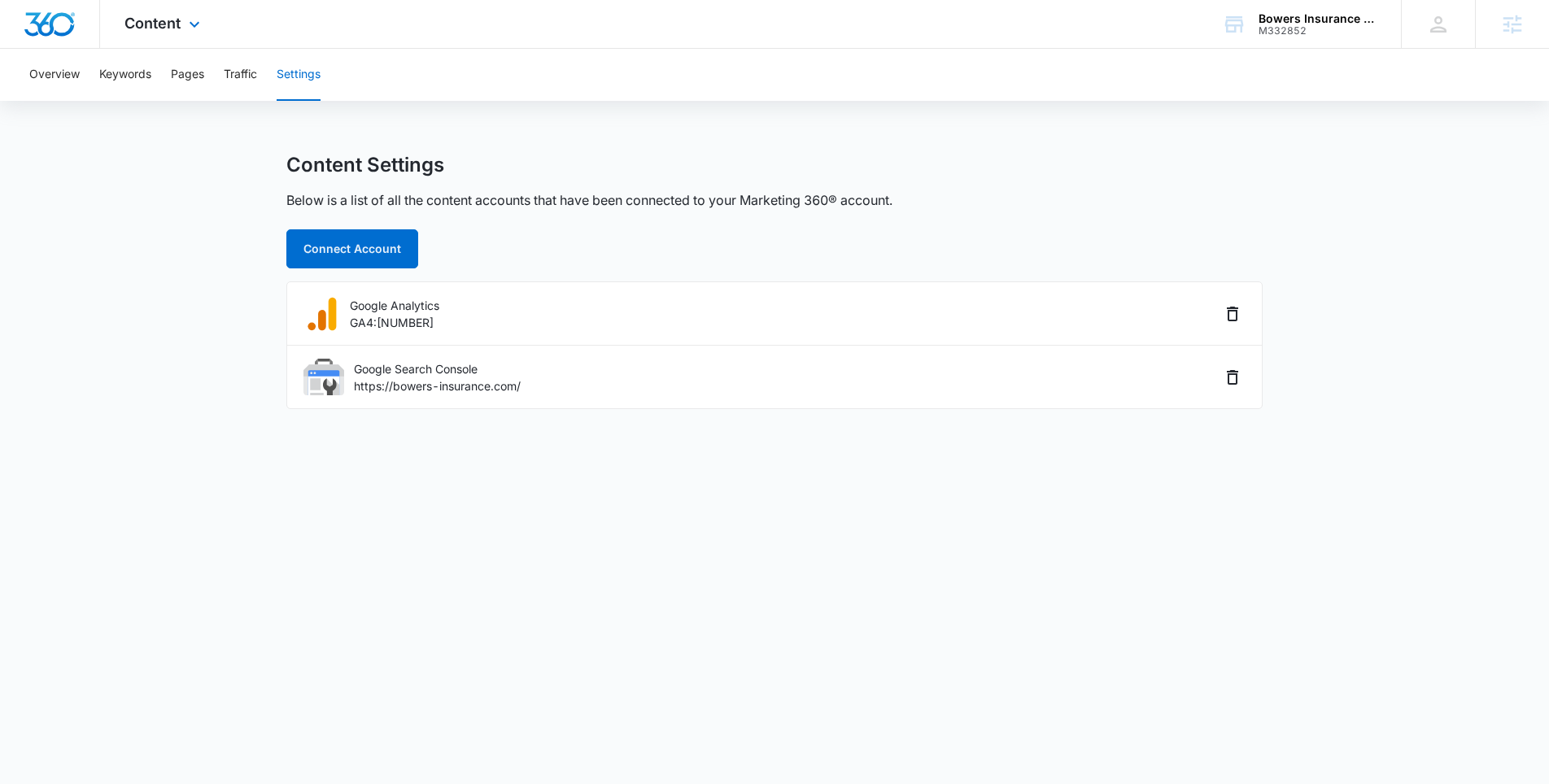 click on "Content Apps Reputation Websites Forms CRM Email Social Content Ads Intelligence Files Brand Settings" at bounding box center [164, 24] 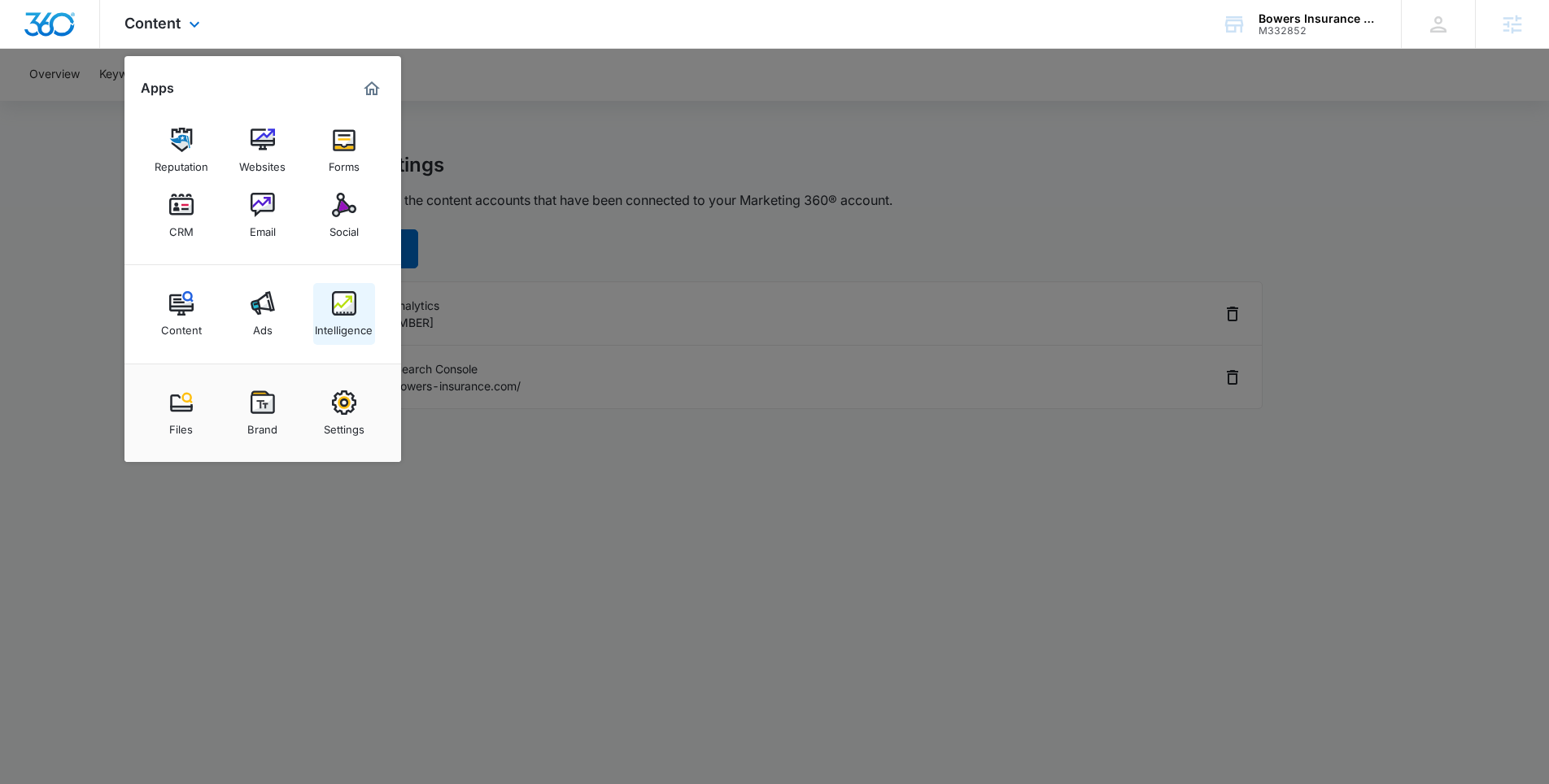click on "Intelligence" at bounding box center [343, 326] 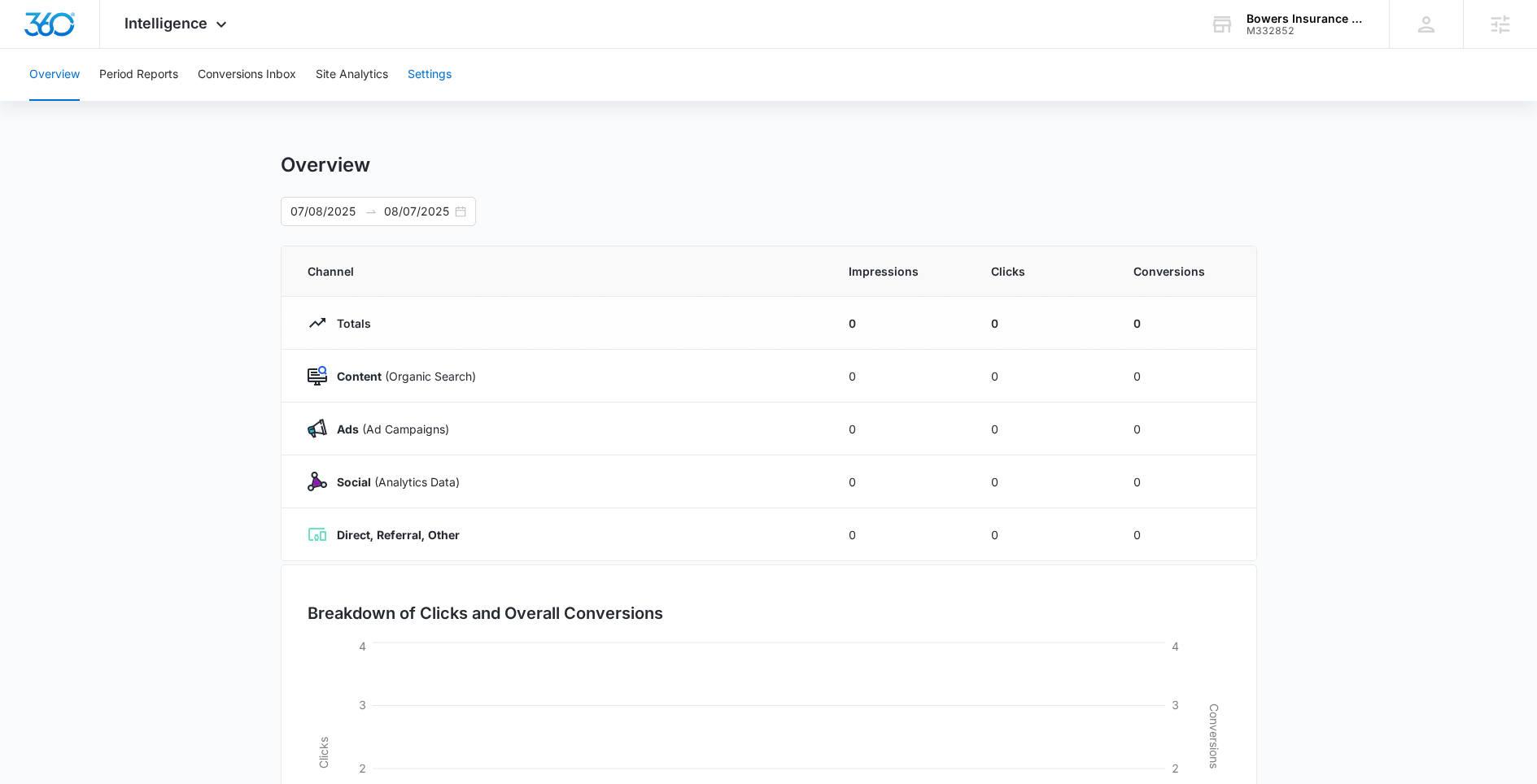 click on "Settings" at bounding box center [430, 75] 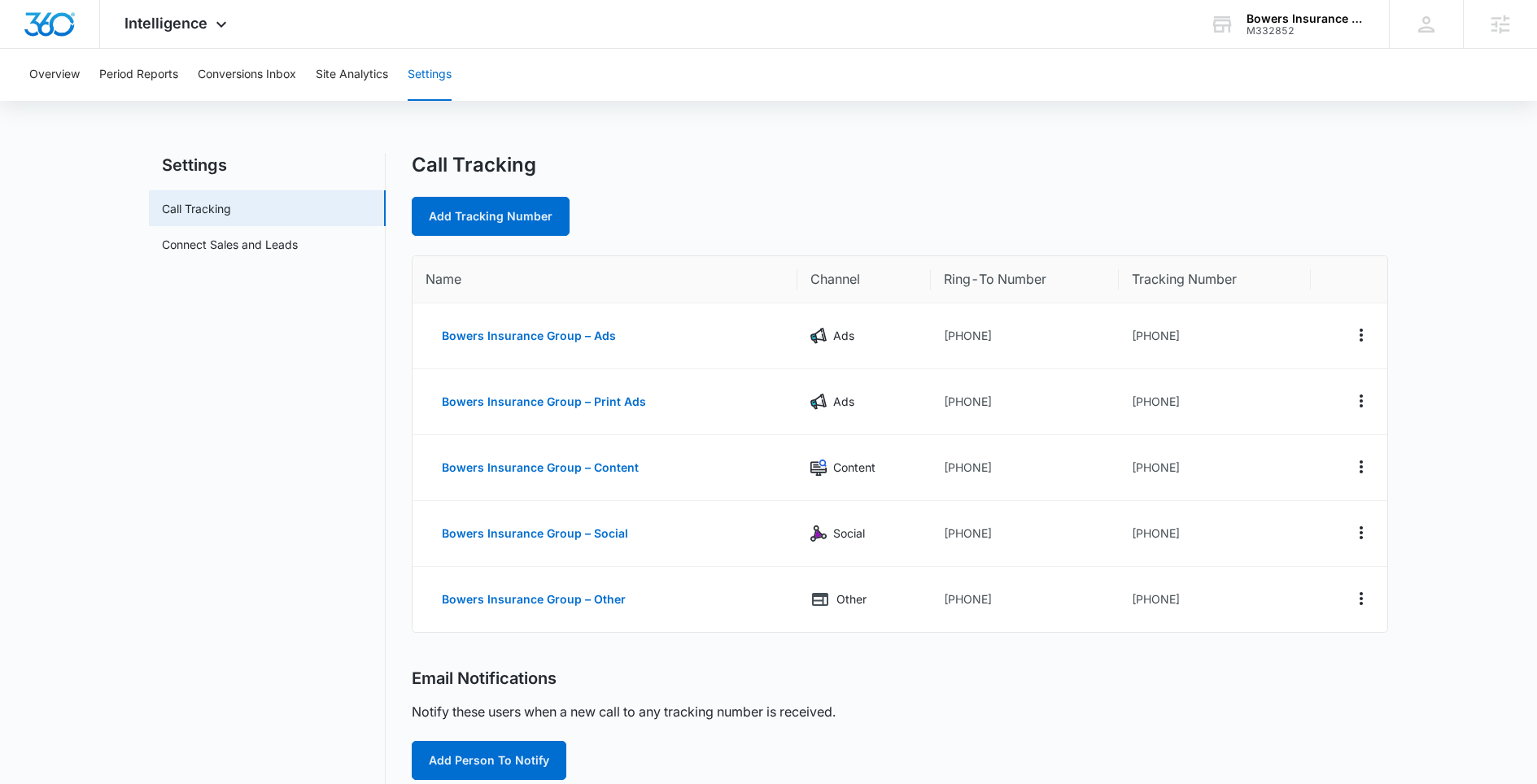 drag, startPoint x: 1376, startPoint y: 609, endPoint x: 406, endPoint y: 250, distance: 1034.3022 